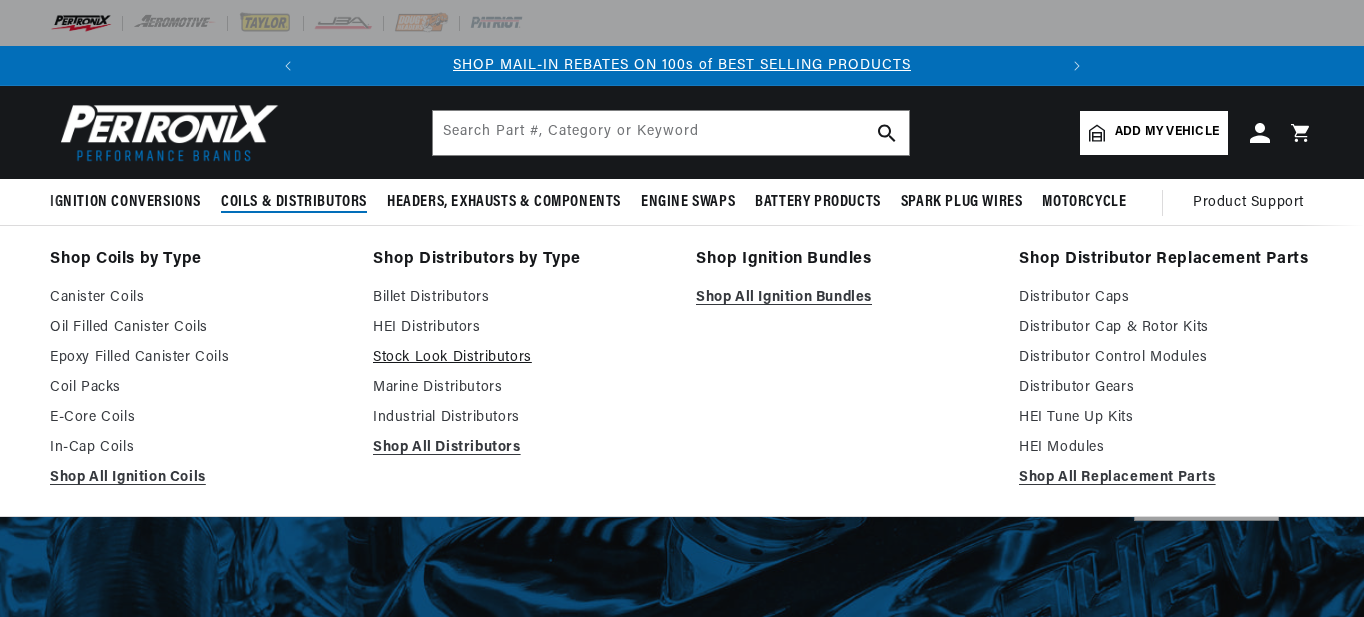 scroll, scrollTop: 0, scrollLeft: 0, axis: both 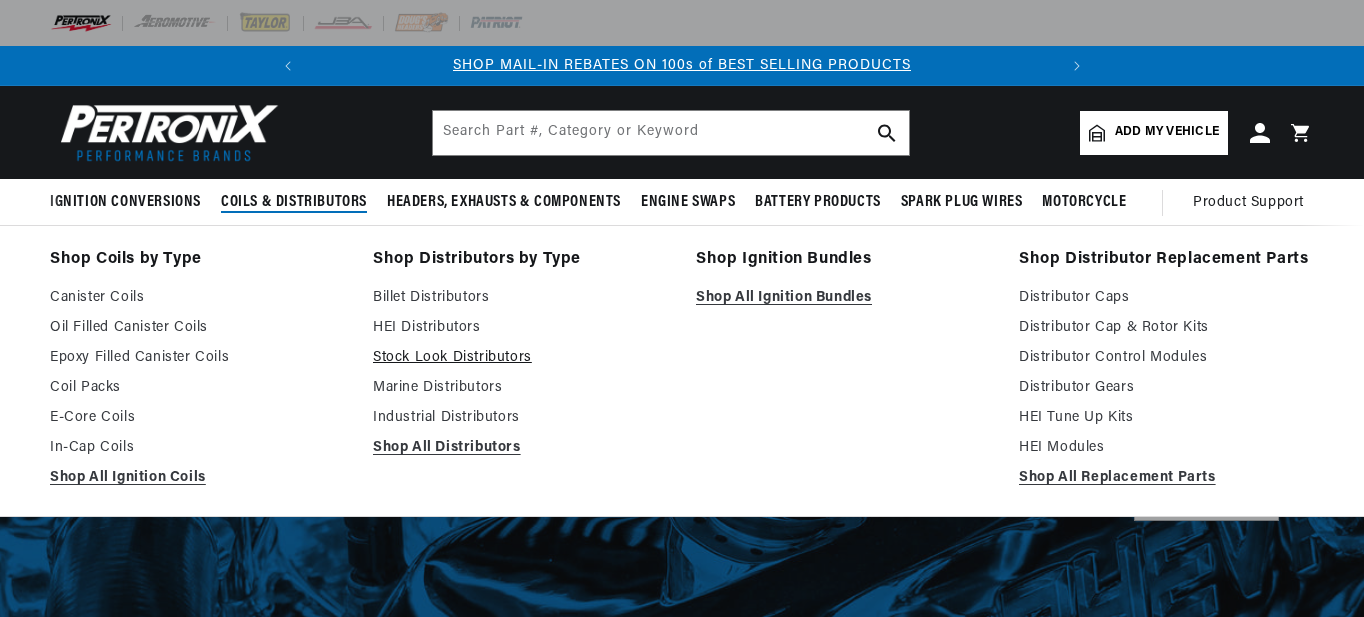 click on "Stock Look Distributors" at bounding box center (520, 358) 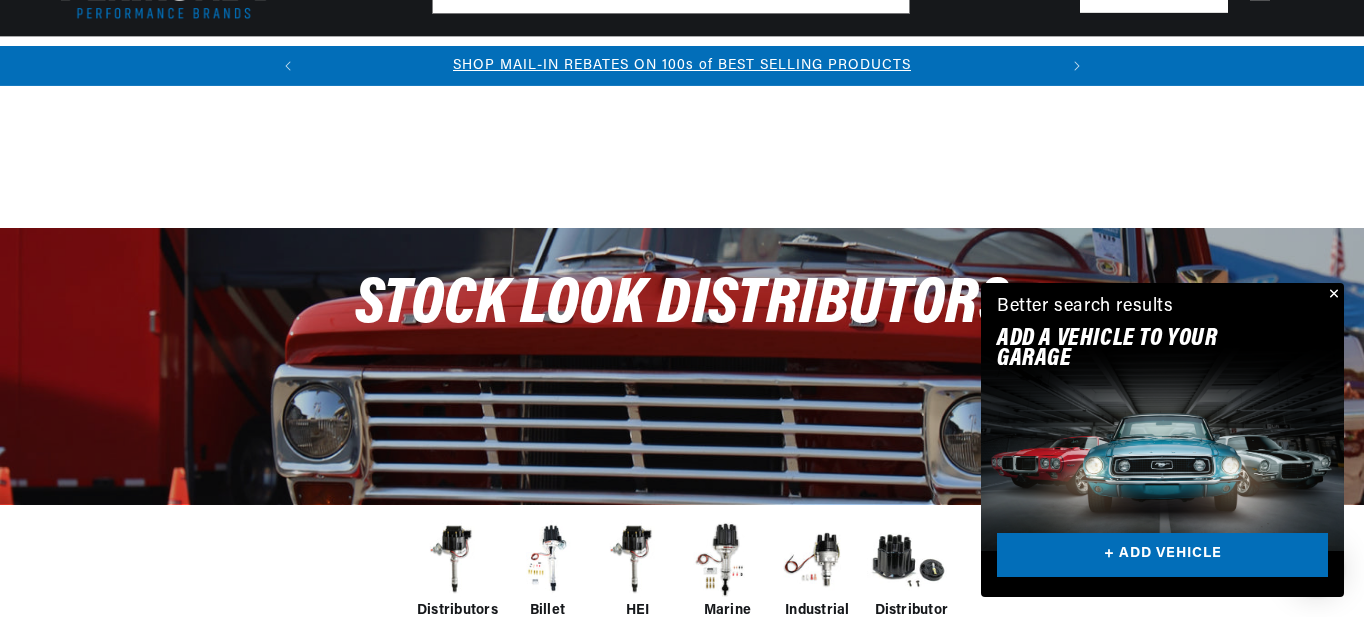 scroll, scrollTop: 601, scrollLeft: 0, axis: vertical 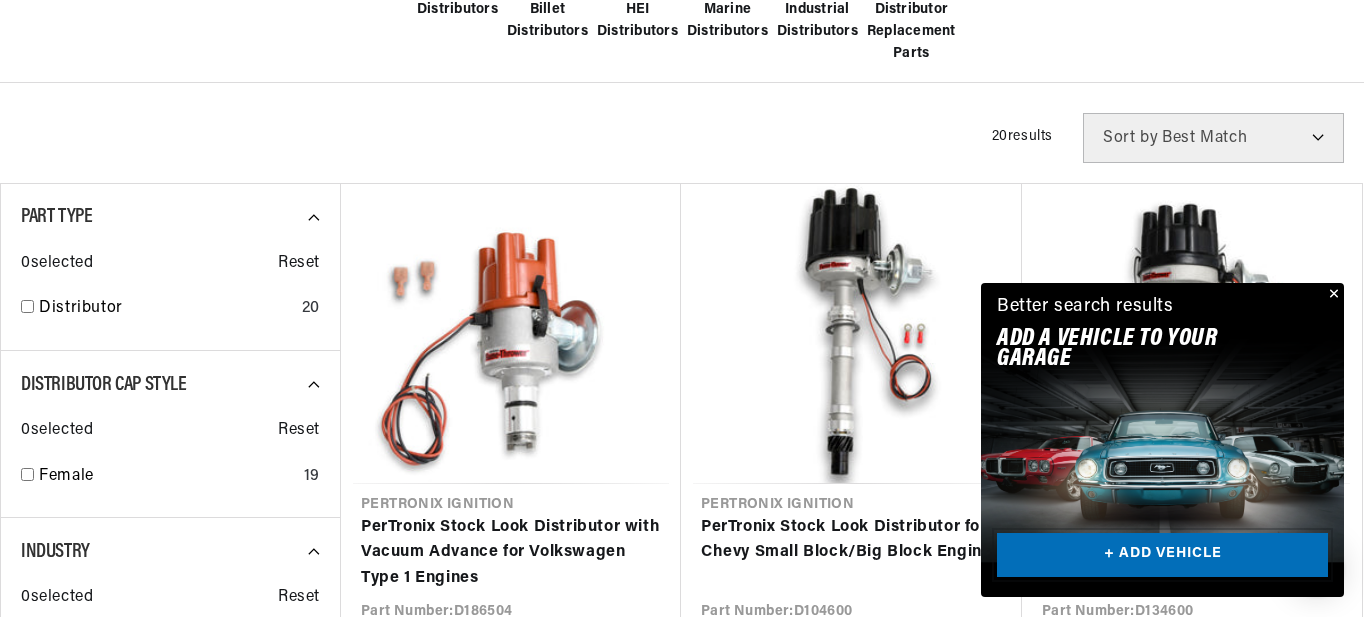 click on "+ ADD VEHICLE" at bounding box center (1162, 555) 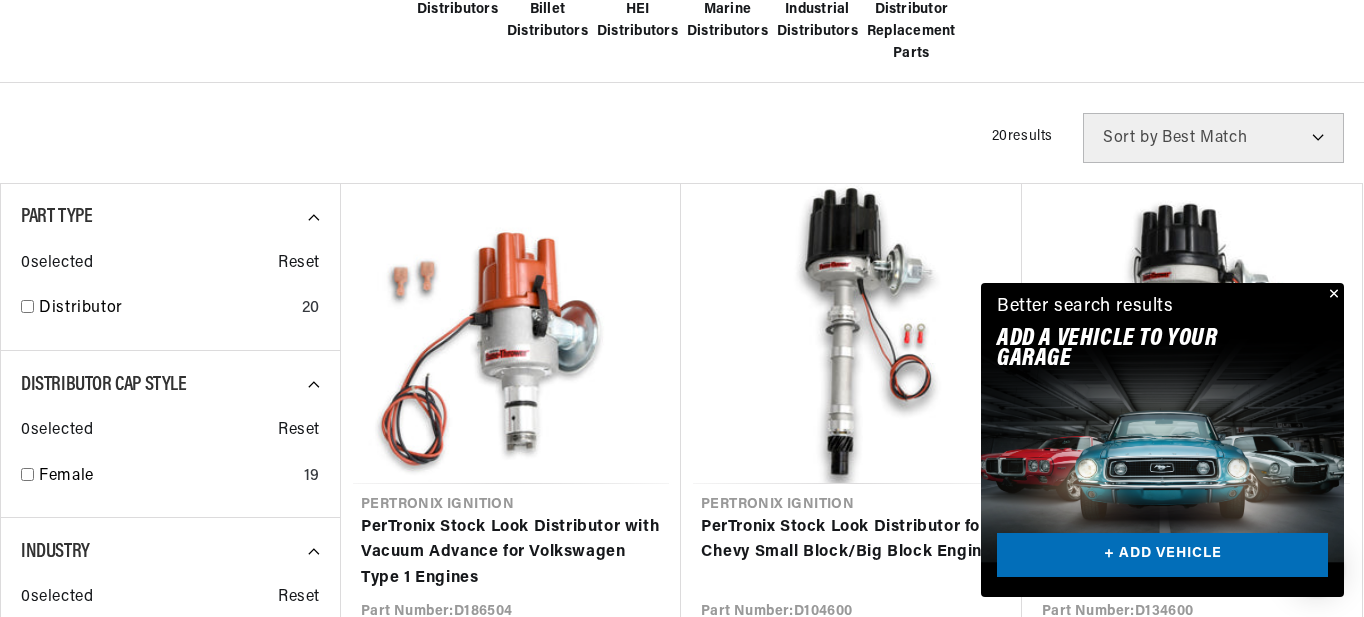 scroll, scrollTop: 761, scrollLeft: 0, axis: vertical 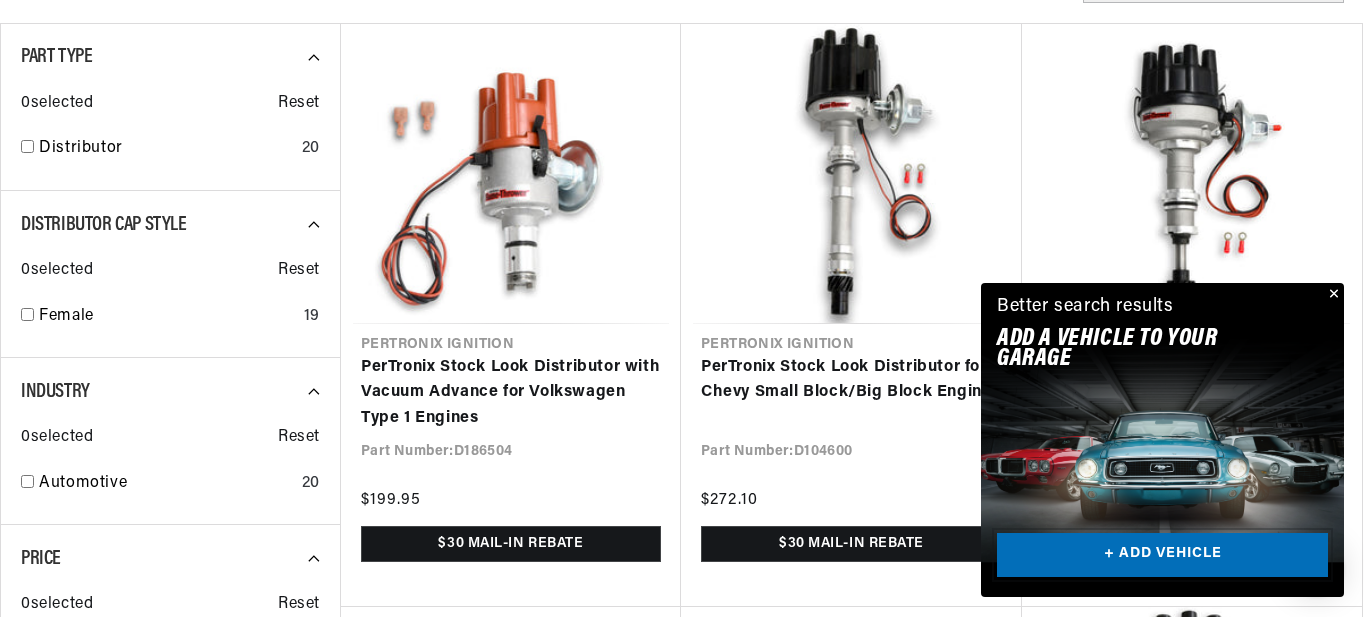 click on "+ ADD VEHICLE" at bounding box center (1162, 555) 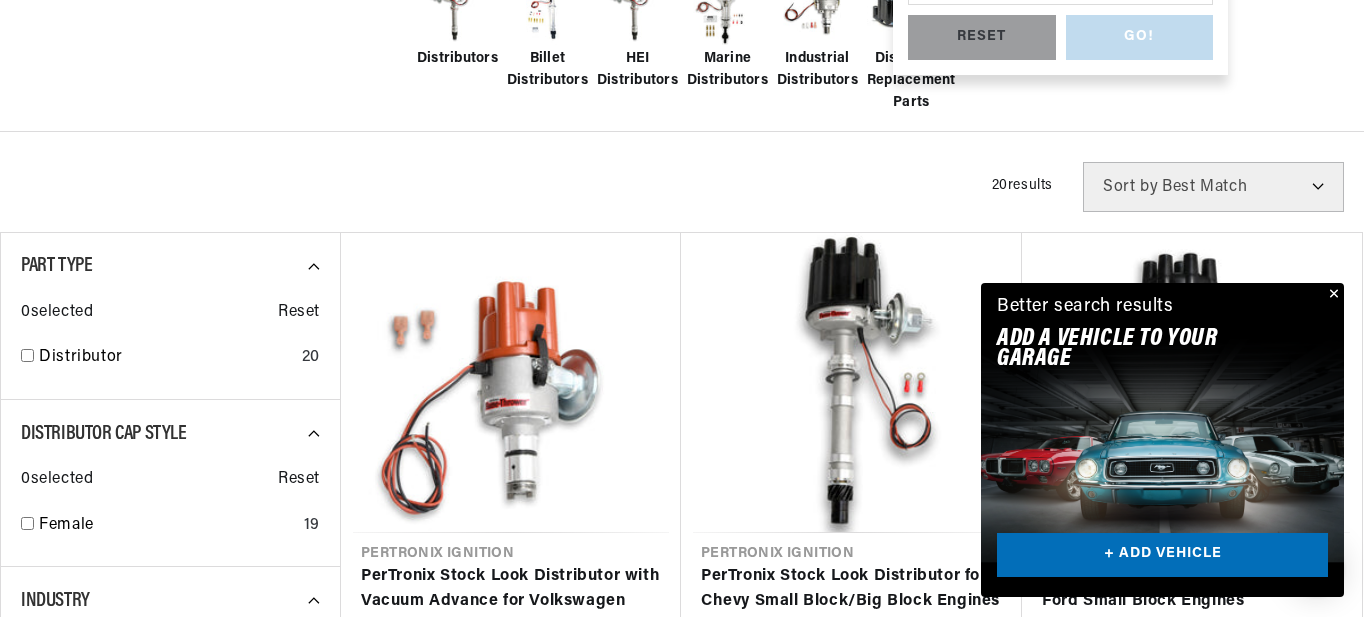 scroll, scrollTop: 0, scrollLeft: 0, axis: both 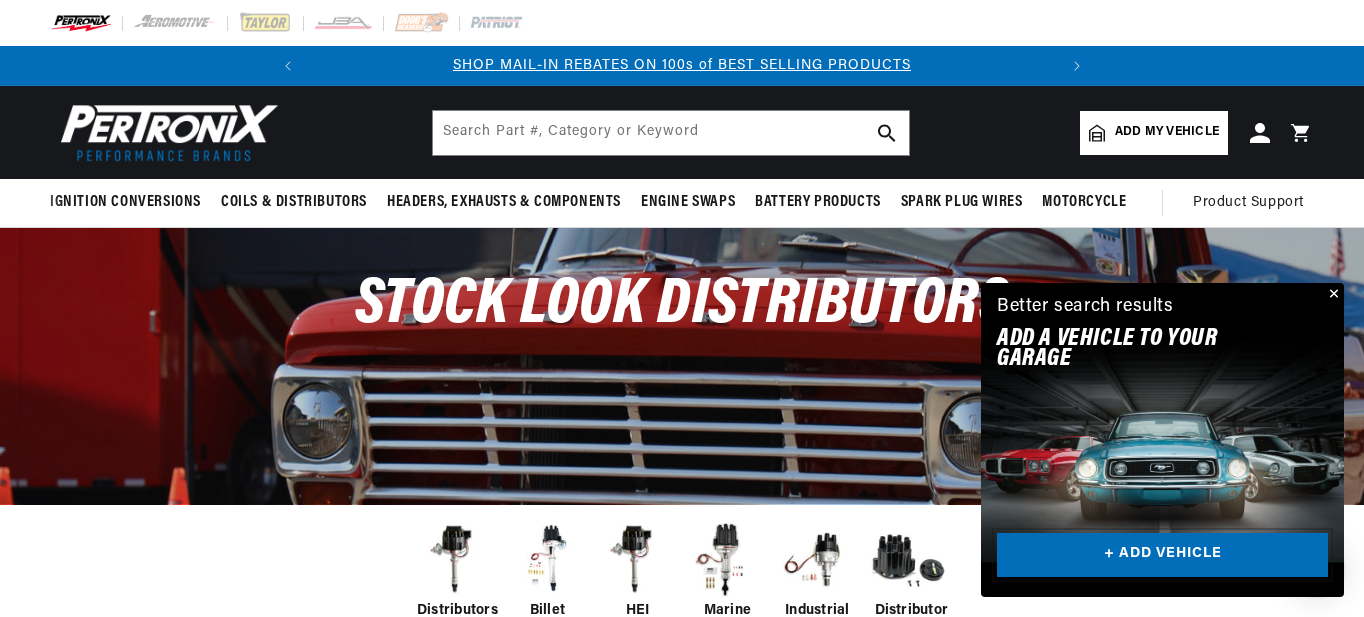 click on "+ ADD VEHICLE" at bounding box center (1162, 555) 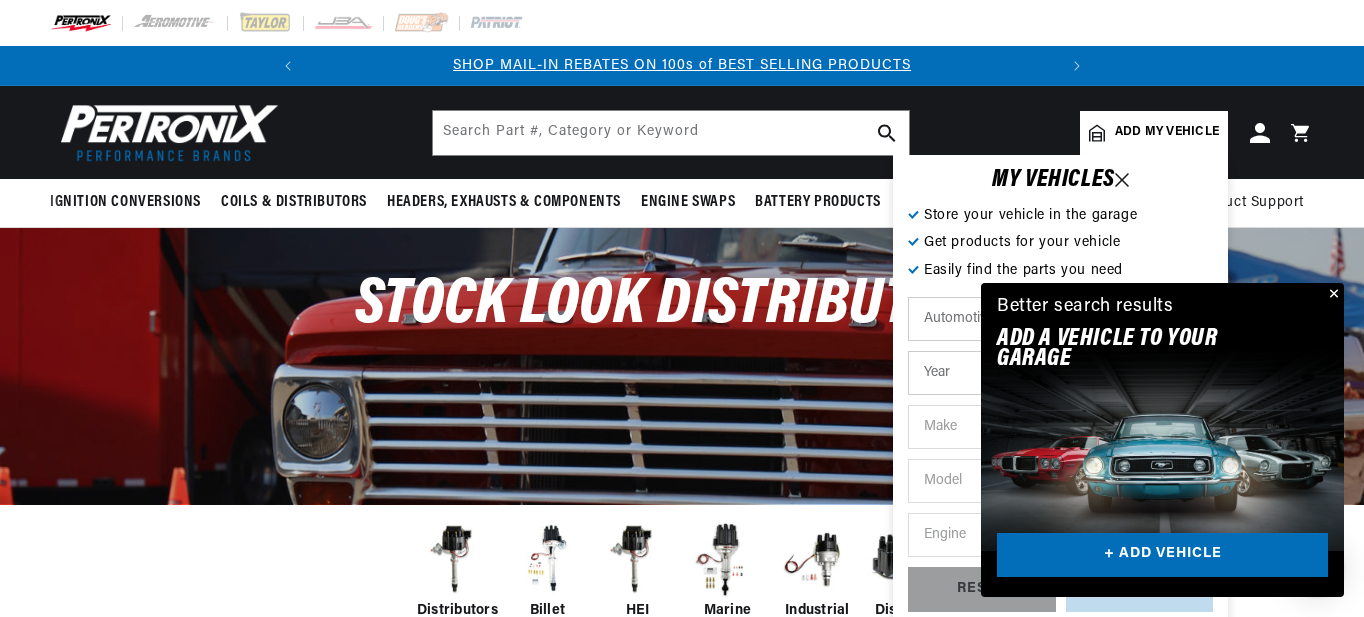 click on "MY VEHICLE S Store your vehicle in the garage
Get products for your vehicle
Easily find the parts you need
Automotive
Agricultural
Industrial
Marine
Motorcycle
Year
2022
2021
2020
2019
2018
2017
2016
2015
2014
2013
2012
2011
2010
2009
2008
2007
2006
2005
2004
2003
2002
2001
2000
1999
1998
1997
1996 1995" at bounding box center [1060, 391] 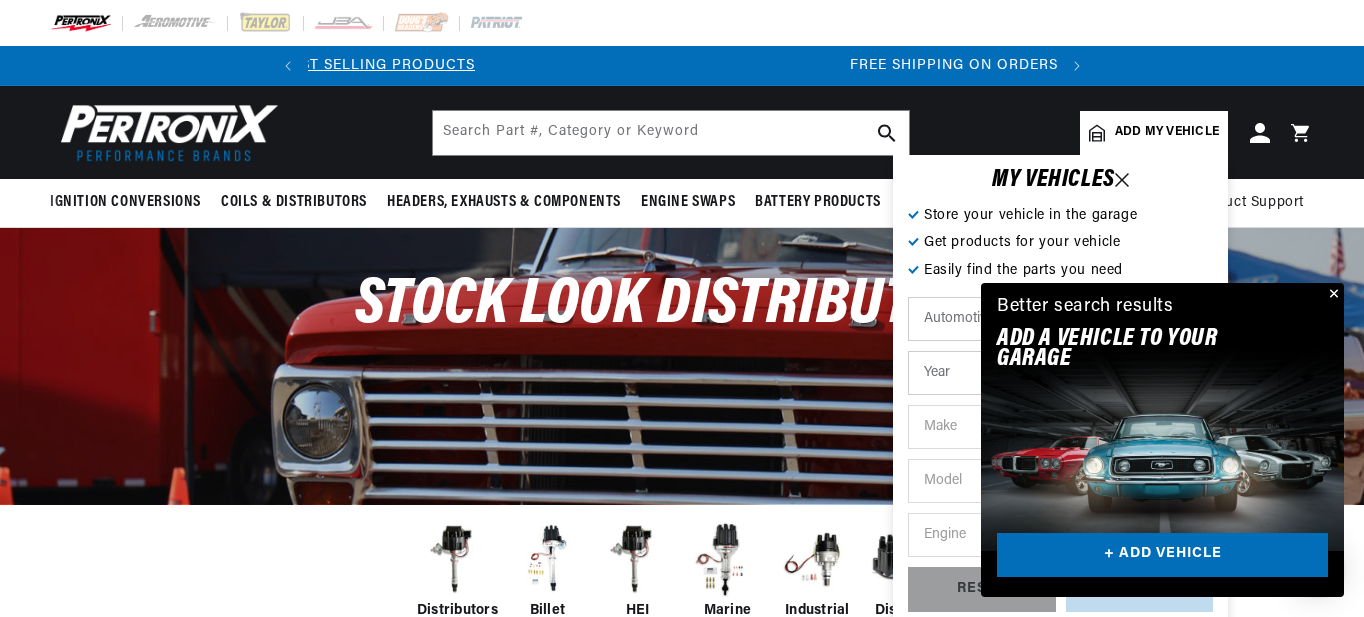 scroll, scrollTop: 0, scrollLeft: 747, axis: horizontal 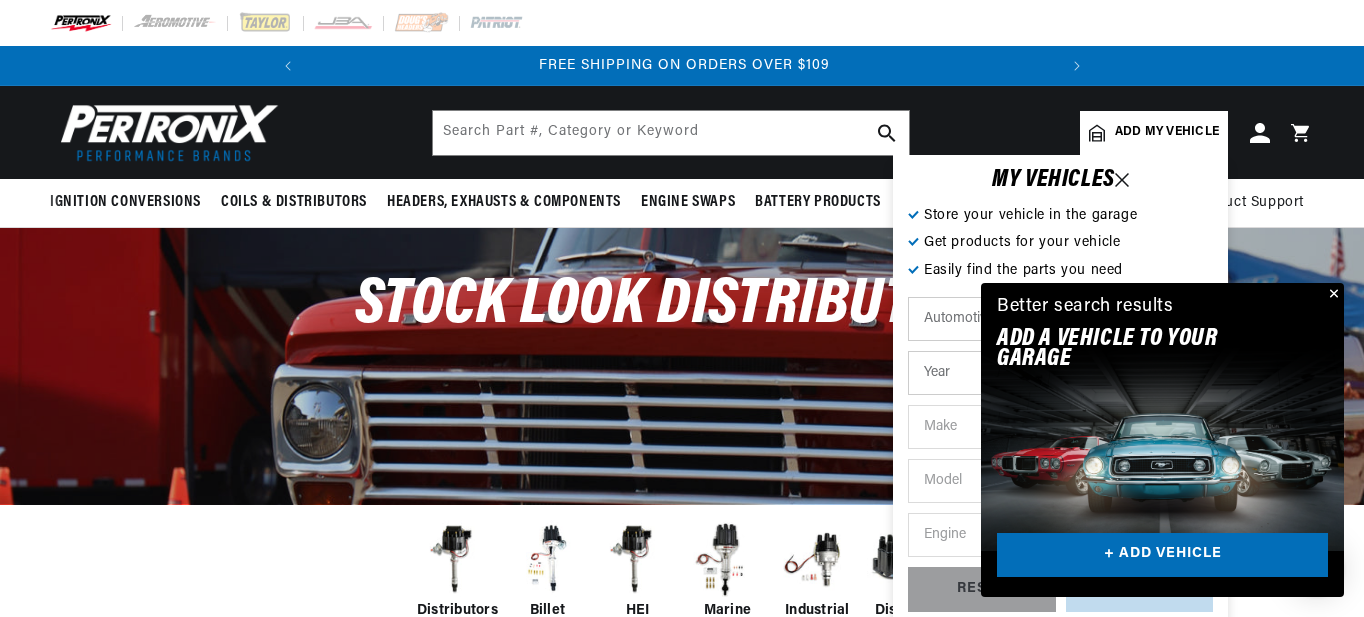 click on "Automotive
Agricultural
Industrial
Marine
Motorcycle" at bounding box center [1060, 319] 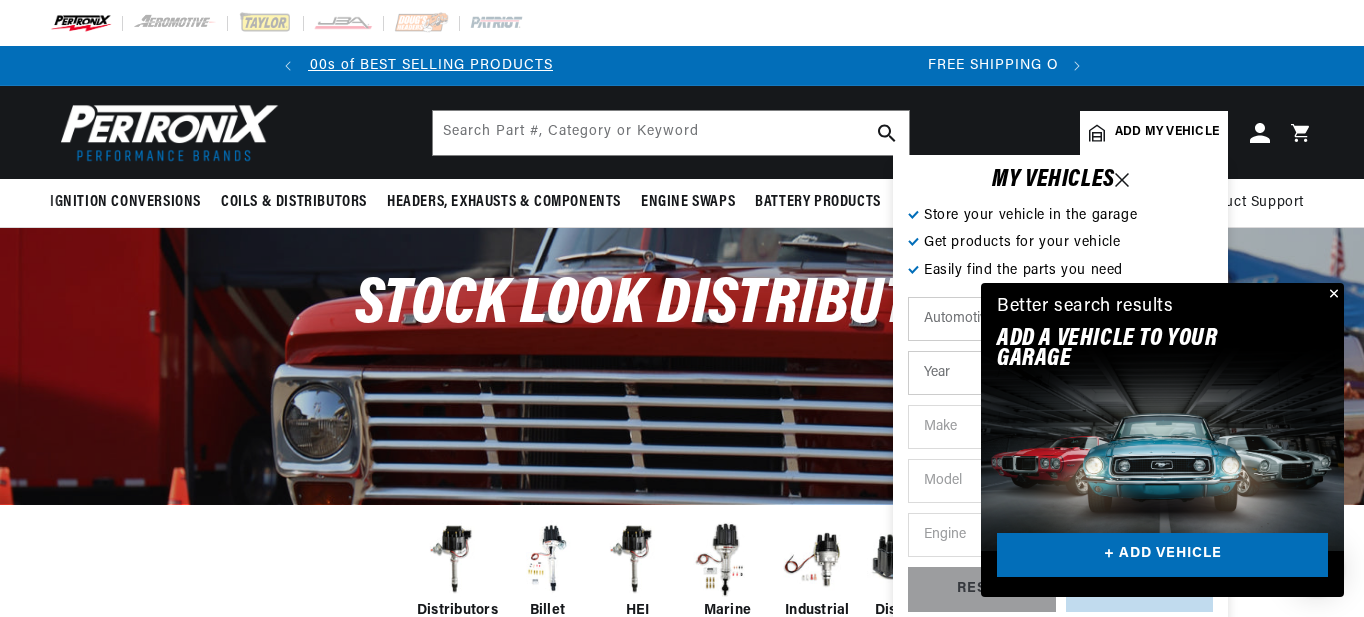 scroll, scrollTop: 0, scrollLeft: 0, axis: both 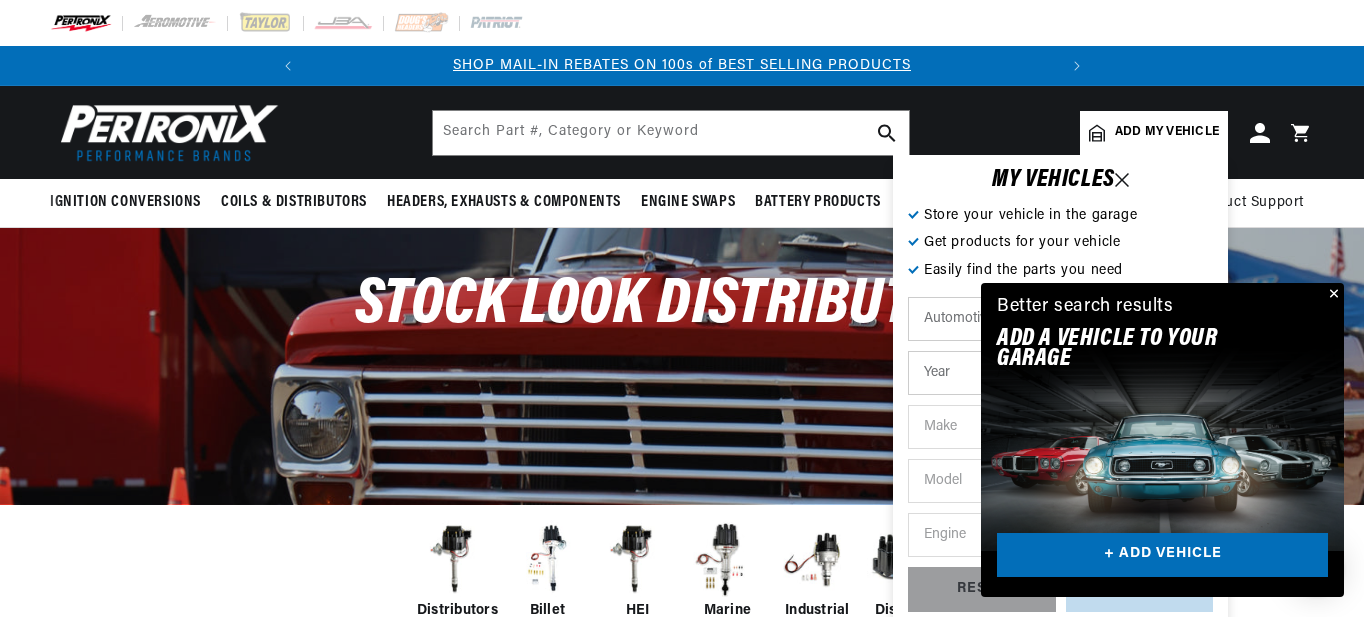 select on "1973" 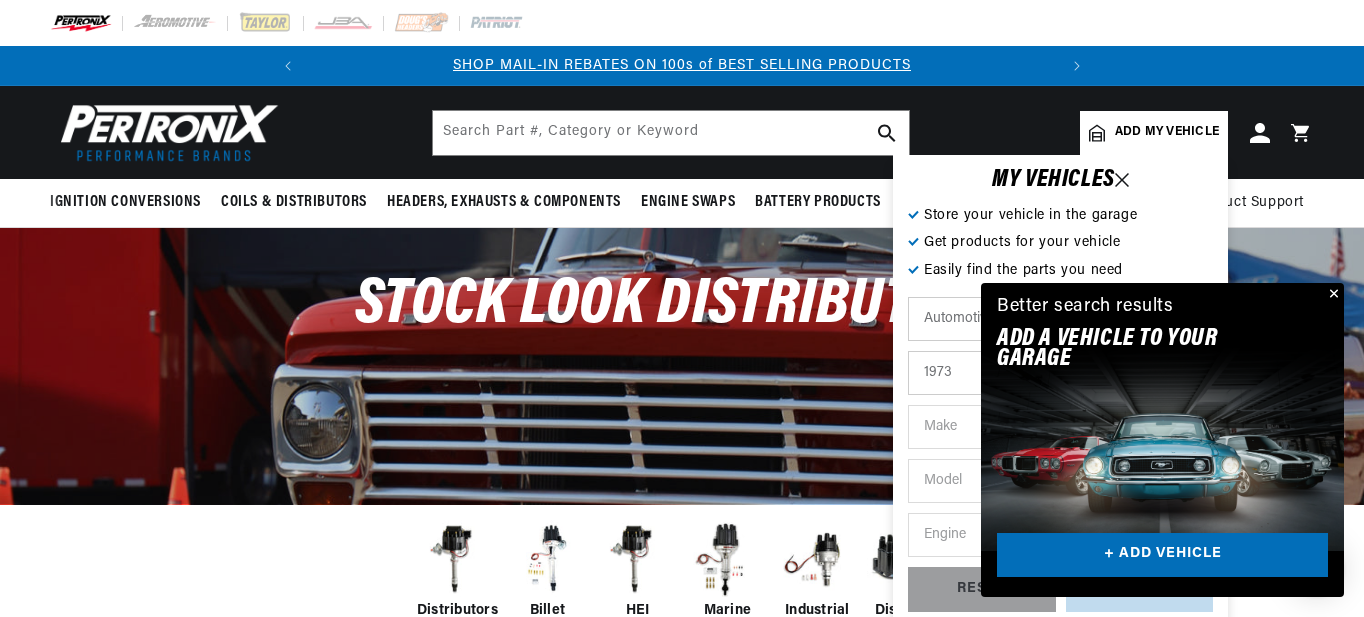 click on "Year
2022
2021
2020
2019
2018
2017
2016
2015
2014
2013
2012
2011
2010
2009
2008
2007
2006
2005
2004
2003
2002
2001
2000
1999
1998
1997
1996
1995
1994
1993
1992
1991
1990
1989
1988
1987
1986 1985" at bounding box center (1060, 373) 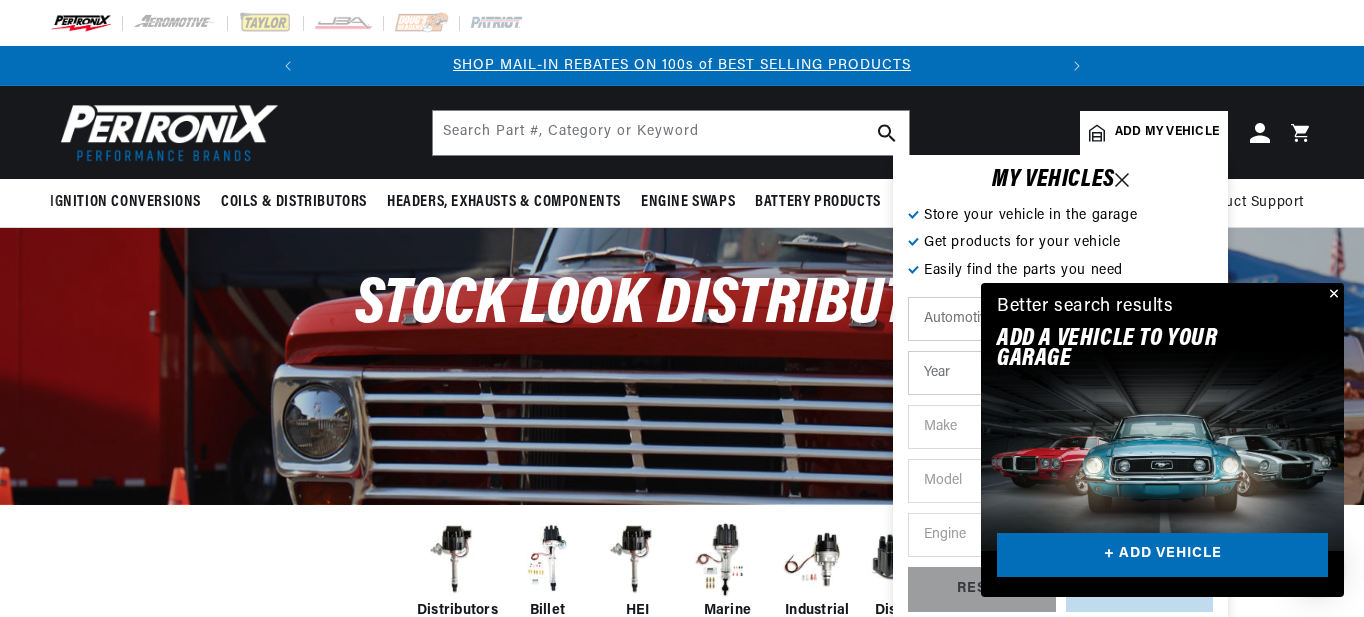 select on "1973" 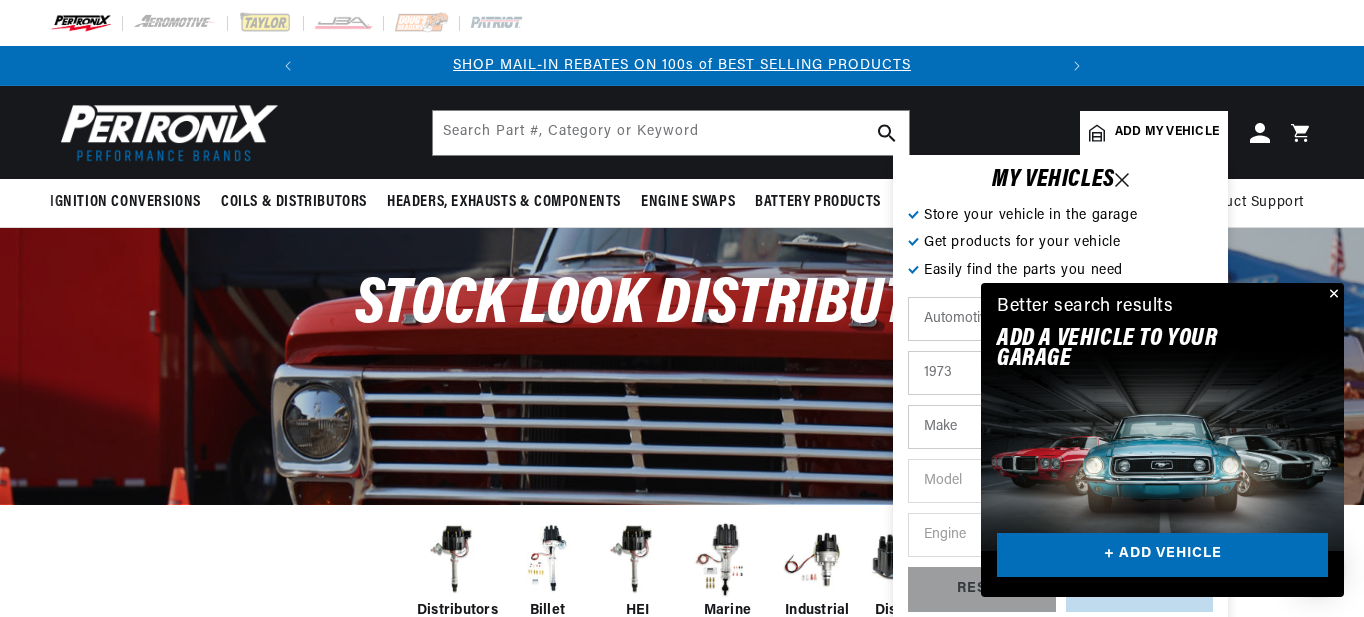 click on "Make
Alfa Romeo
American Motors
Aston Martin
Audi
Austin
Avanti
Bentley
BMW
Buick
Cadillac
Checker
Chevrolet
Chrysler
Citroen
DeTomaso
Dodge
Ferrari
Fiat
Ford
Ford (Europe)
GMC
Honda
IHC Truck
International
Jaguar
Jeep
Lamborghini
Lincoln
Lotus
Maserati
Mazda
Mercedes-Benz
Mercury MG" at bounding box center [1060, 427] 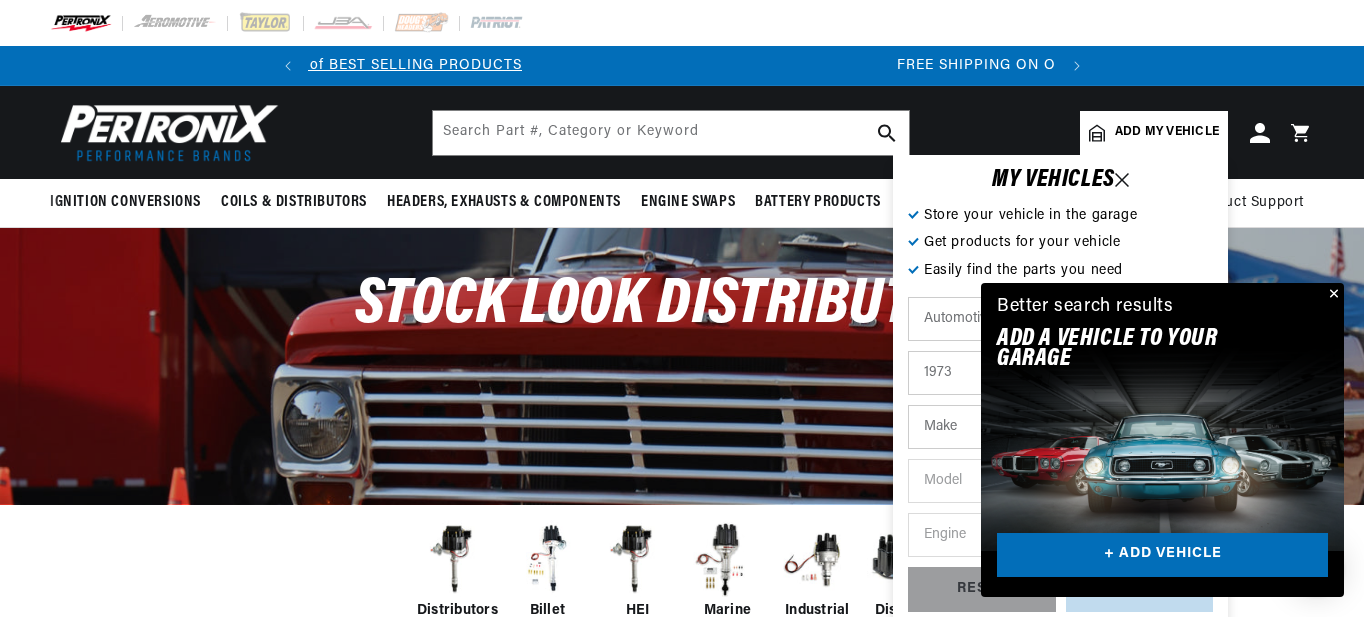 scroll, scrollTop: 0, scrollLeft: 747, axis: horizontal 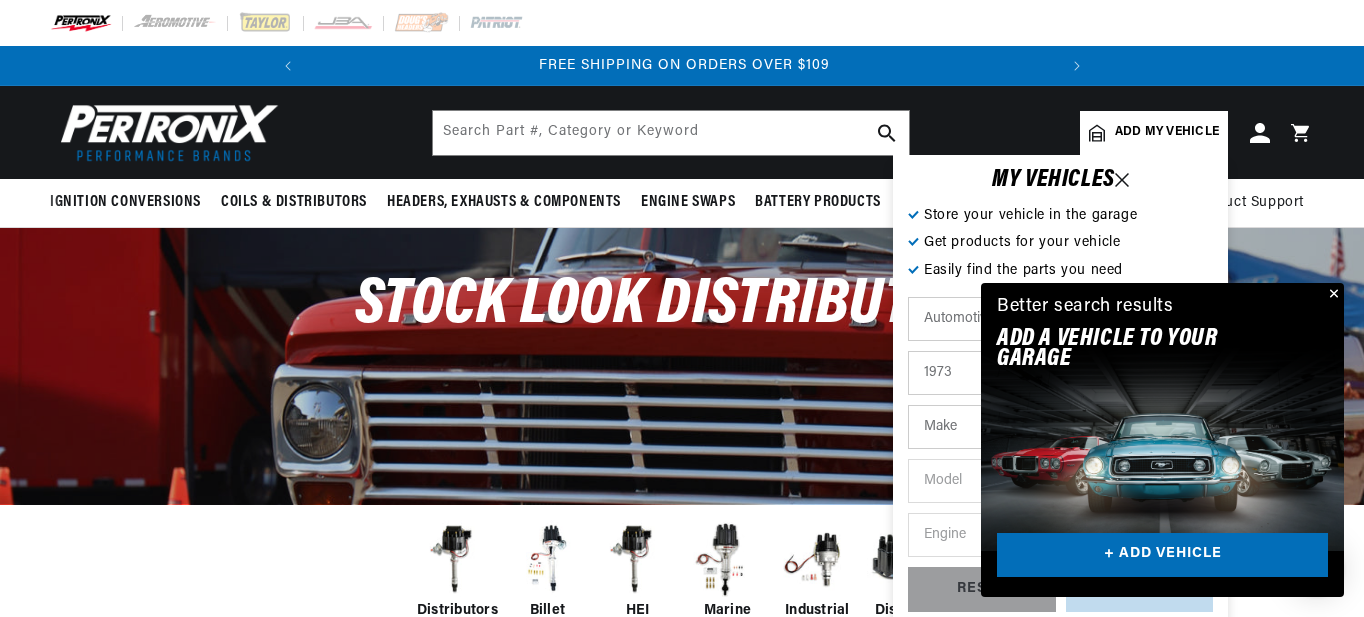 select on "Chevrolet" 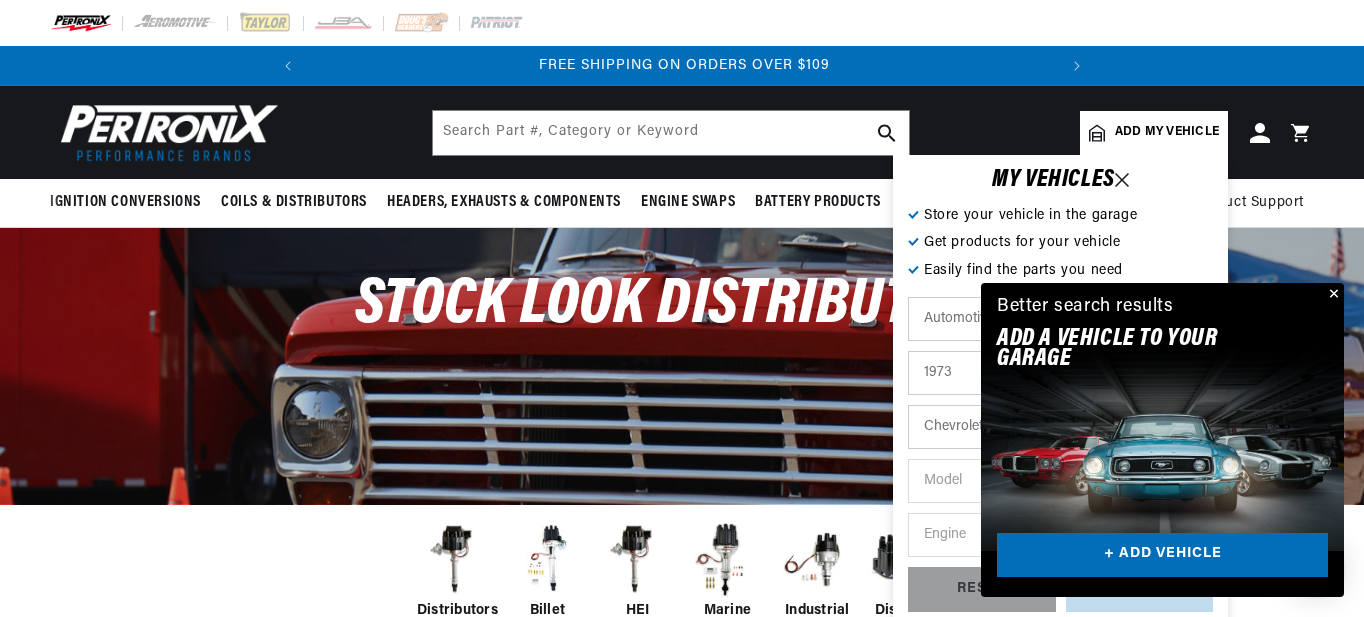 click on "Make
Alfa Romeo
American Motors
Aston Martin
Audi
Austin
Avanti
Bentley
BMW
Buick
Cadillac
Checker
Chevrolet
Chrysler
Citroen
DeTomaso
Dodge
Ferrari
Fiat
Ford
Ford (Europe)
GMC
Honda
IHC Truck
International
Jaguar
Jeep
Lamborghini
Lincoln
Lotus
Maserati
Mazda
Mercedes-Benz
Mercury MG" at bounding box center (1060, 427) 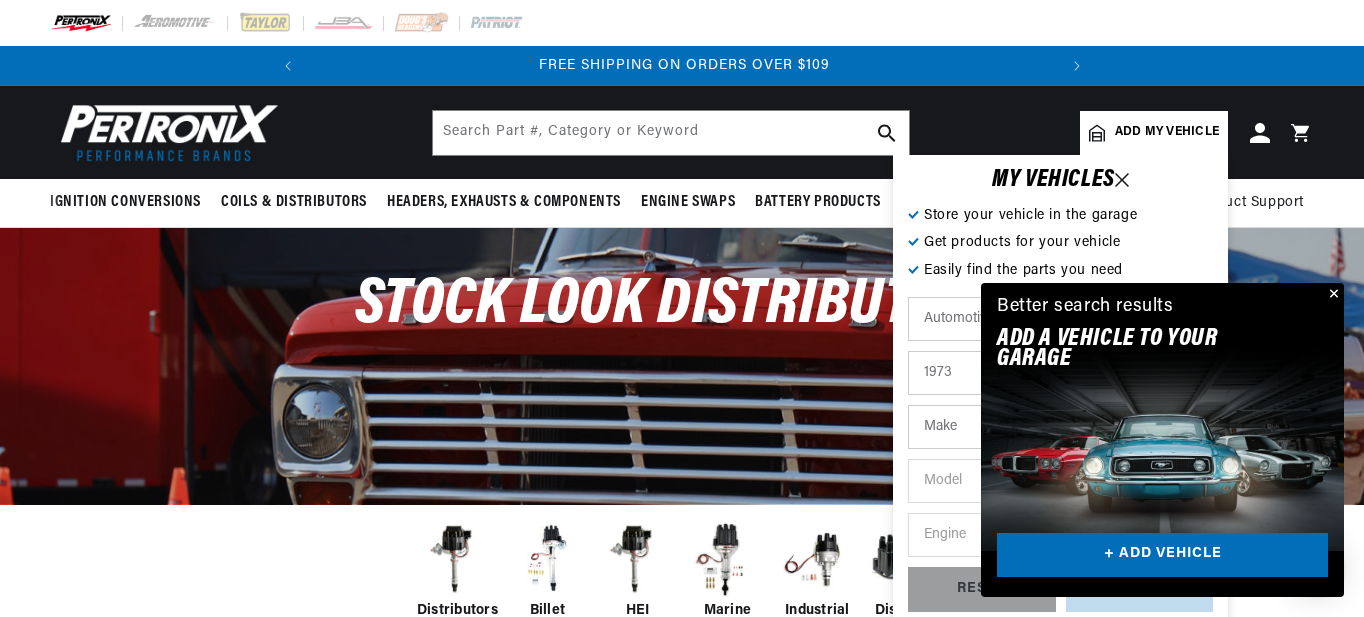 select on "Chevrolet" 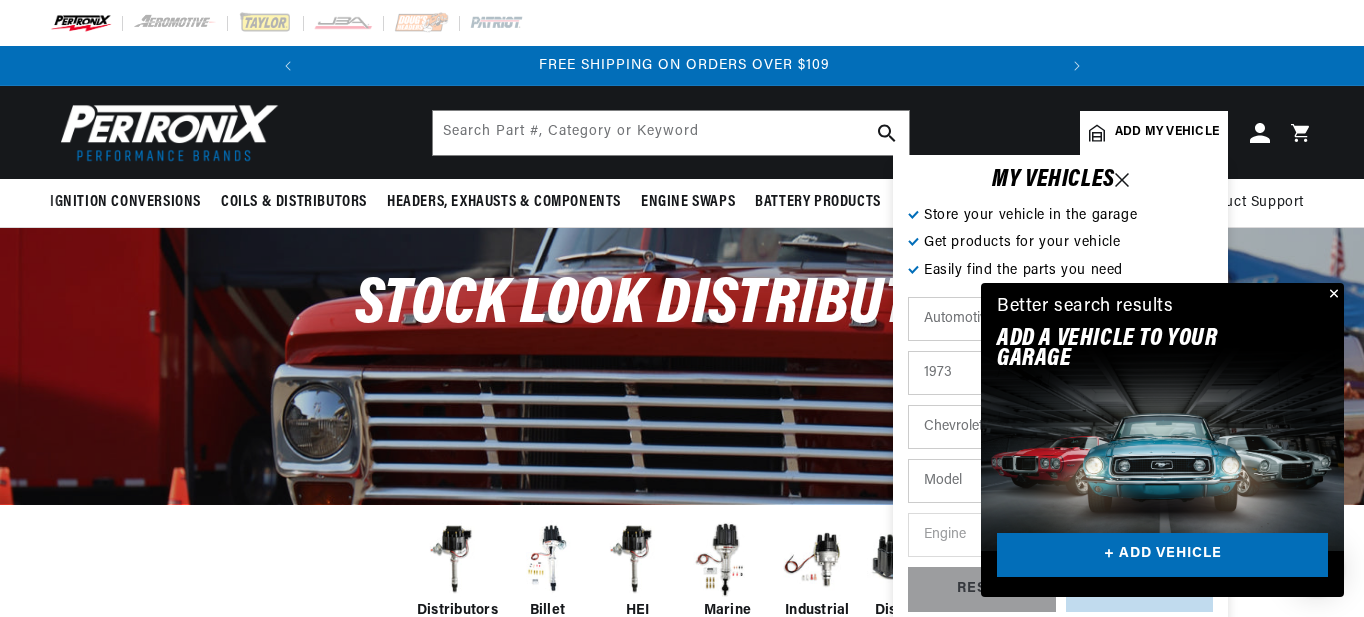 click on "Model
Bel Air
Blazer
C10 Pickup
C10 Suburban
C20 Pickup
C20 Suburban
C30 Pickup
C50
C60
Camaro
Caprice
Chevelle
Corvette
El Camino
G10 Van
G20 Van
G30 Van
Impala
K10 Pickup
K10 Suburban
K20 Pickup
K20 Suburban
K30 Pickup
Laguna
Luv Pickup
Malibu
Monte Carlo
Nova
P10 Van
P20 Van
P30 Van
Vega" at bounding box center (1060, 481) 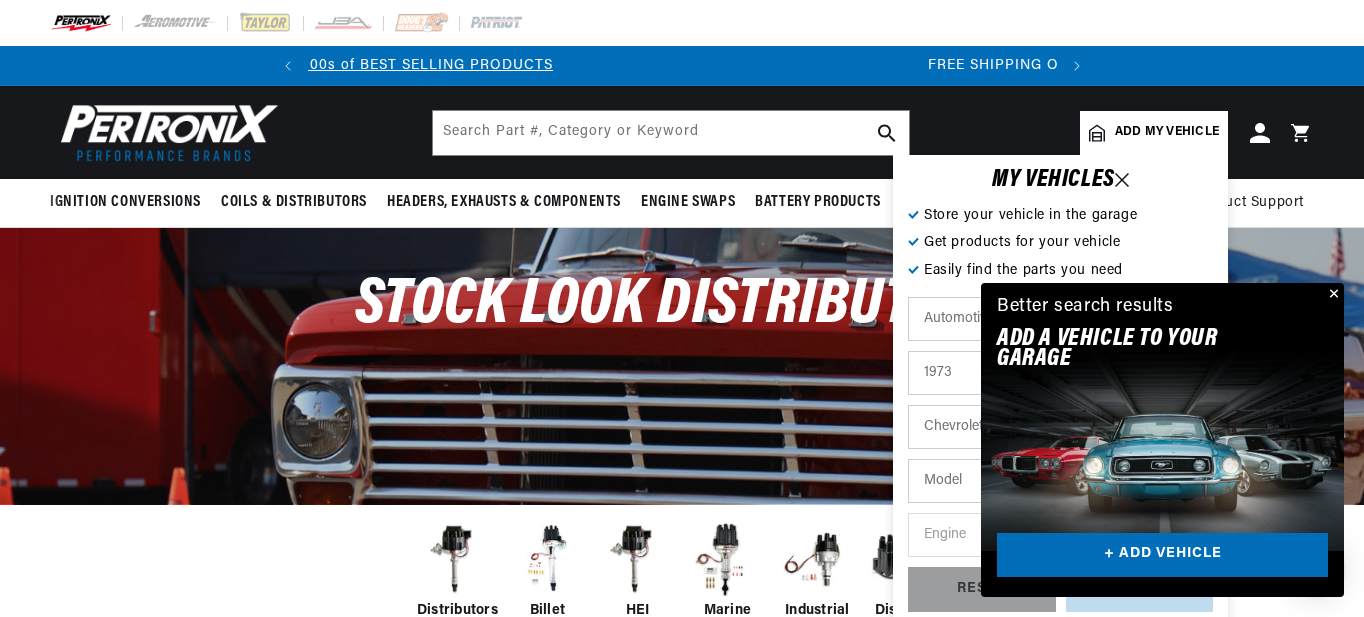 select on "G30-Van" 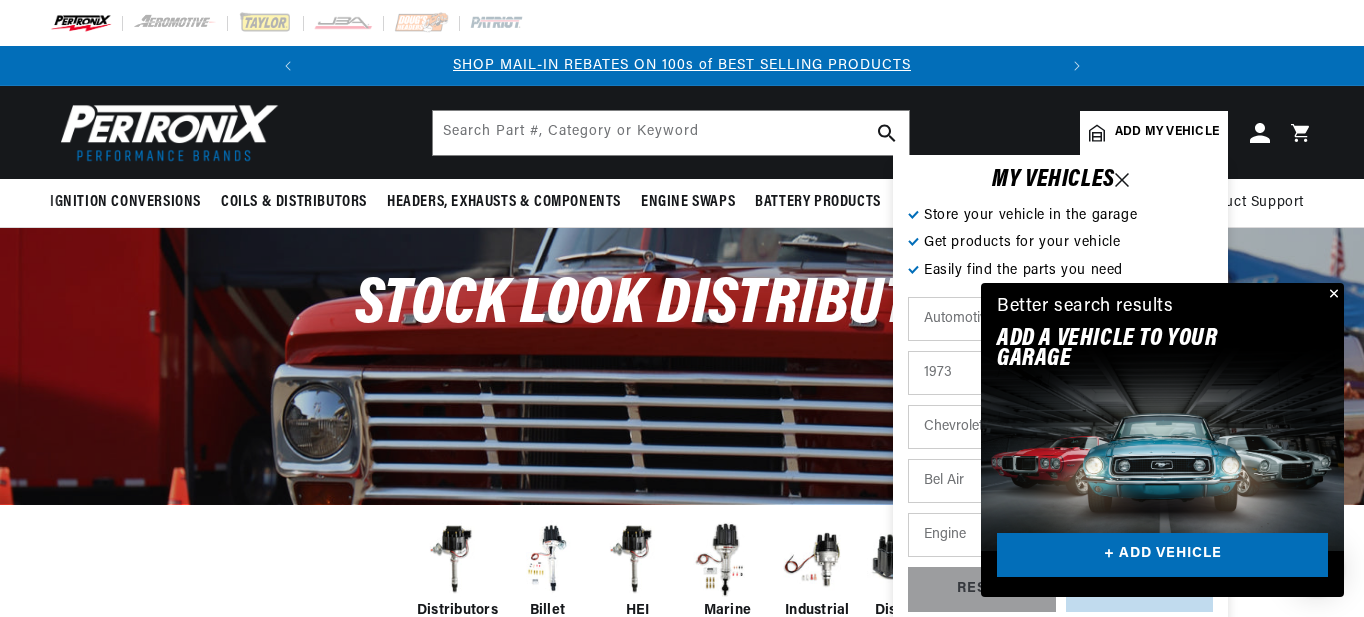 click on "Bel Air
Blazer
C10 Pickup
C10 Suburban
C20 Pickup
C20 Suburban
C30 Pickup
C50
C60
Camaro
Caprice
Chevelle
Corvette
El Camino
G10 Van
G20 Van
G30 Van
Impala
K10 Pickup
K10 Suburban
K20 Pickup
K20 Suburban
K30 Pickup
Laguna
Luv Pickup
Malibu
Monte Carlo
Nova
P10 Van
P20 Van
P30 Van
Vega" at bounding box center [1060, 481] 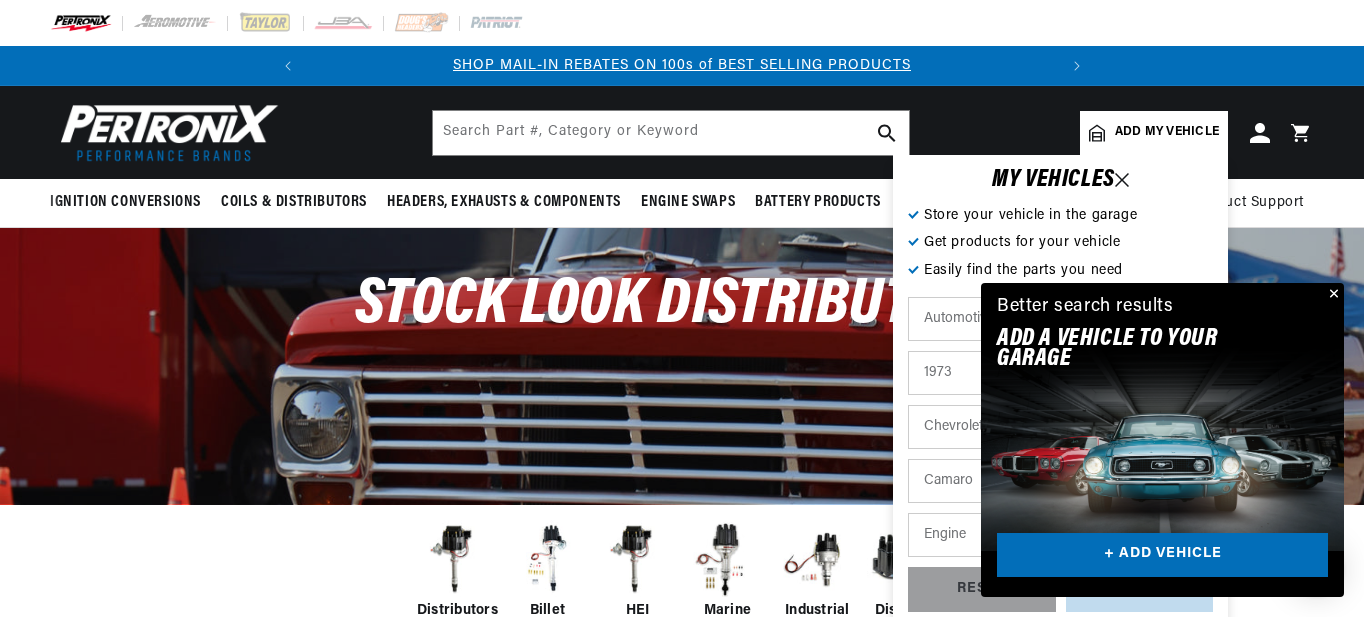 click on "Bel Air
Blazer
C10 Pickup
C10 Suburban
C20 Pickup
C20 Suburban
C30 Pickup
C50
C60
Camaro
Caprice
Chevelle
Corvette
El Camino
G10 Van
G20 Van
G30 Van
Impala
K10 Pickup
K10 Suburban
K20 Pickup
K20 Suburban
K30 Pickup
Laguna
Luv Pickup
Malibu
Monte Carlo
Nova
P10 Van
P20 Van
P30 Van
Vega" at bounding box center [1060, 481] 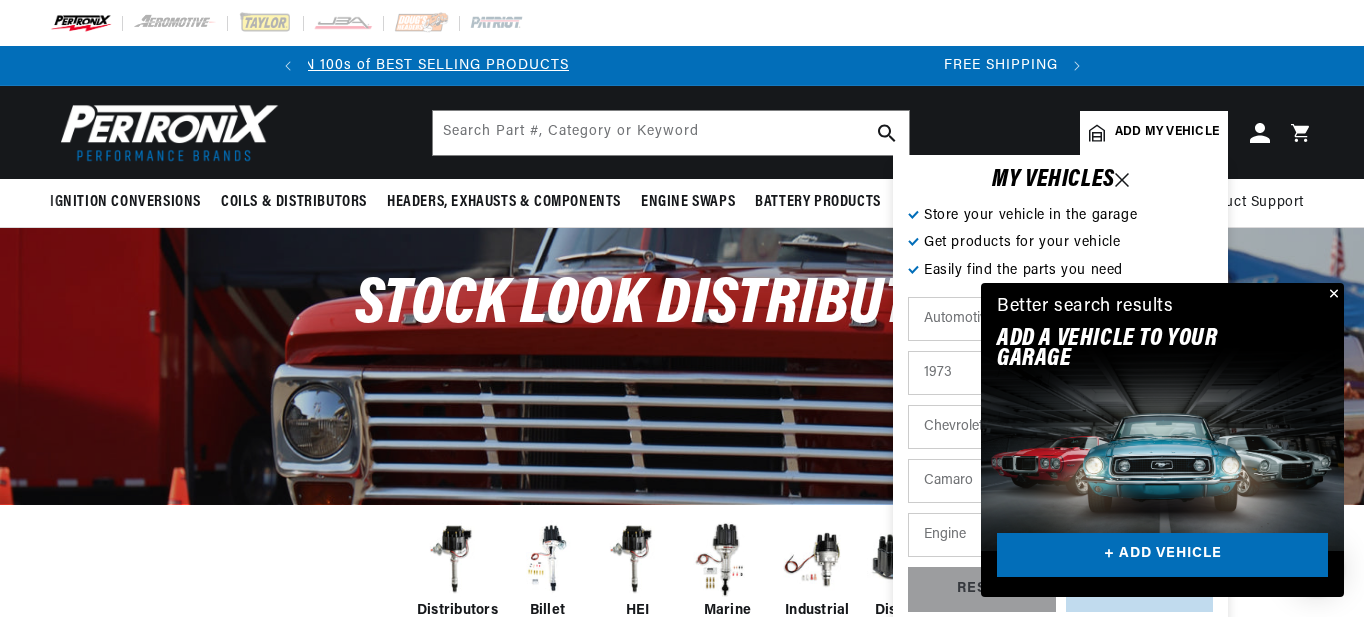 scroll, scrollTop: 0, scrollLeft: 747, axis: horizontal 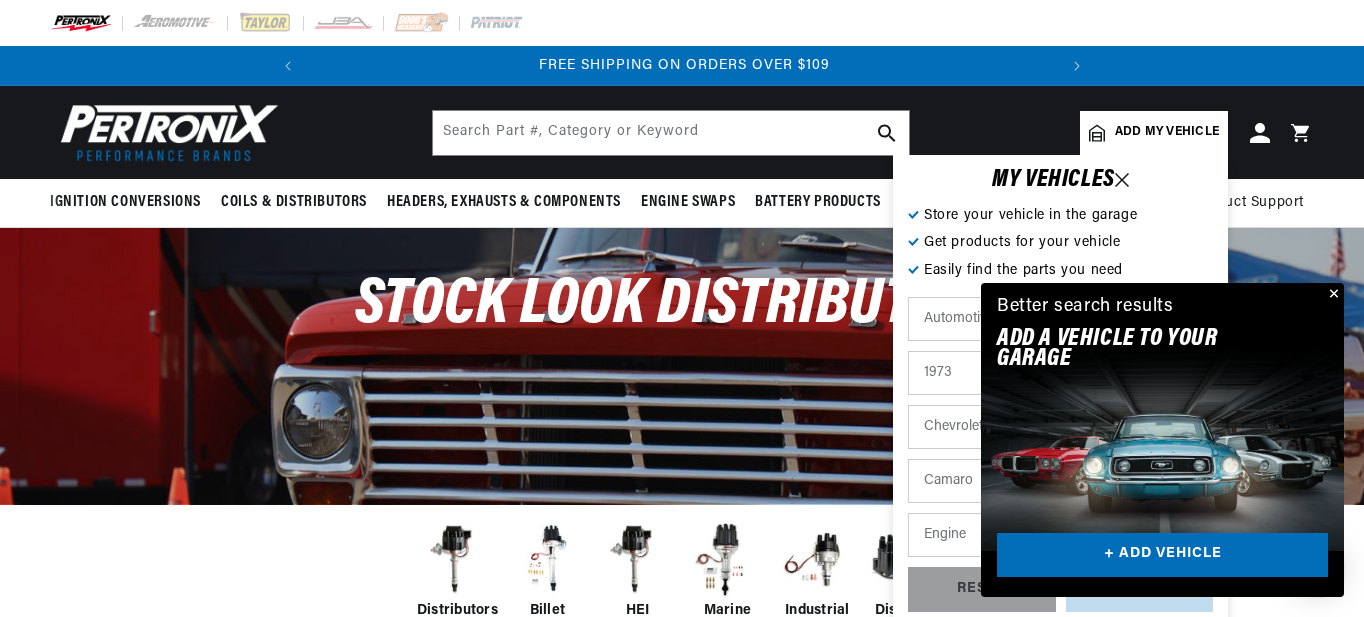 select on "350cid-5.7L" 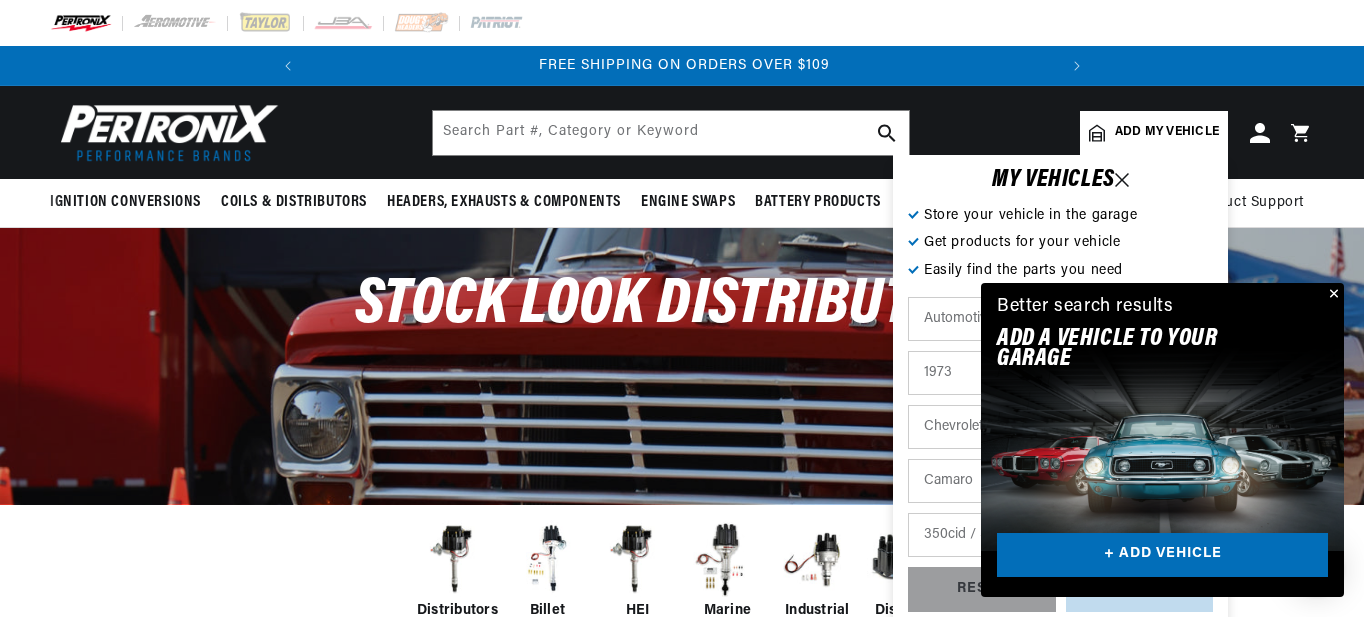 click on "Engine
3.8L
4.9L
5.3L
5.4L
6.5L
250cid / 4.1L
305cid / 5.0L
307cid / 5.0L
350cid / 5.7L
400cid / 6.6L
427cid / 7.0L" at bounding box center [1060, 535] 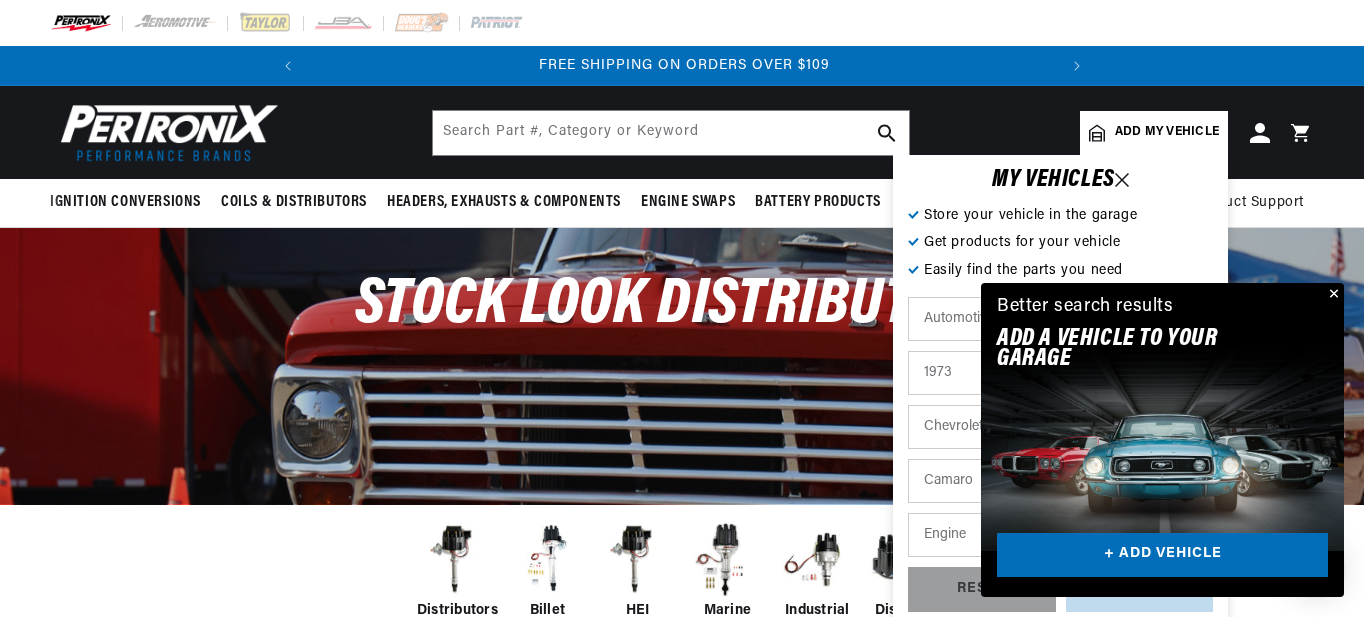 select on "350cid-5.7L" 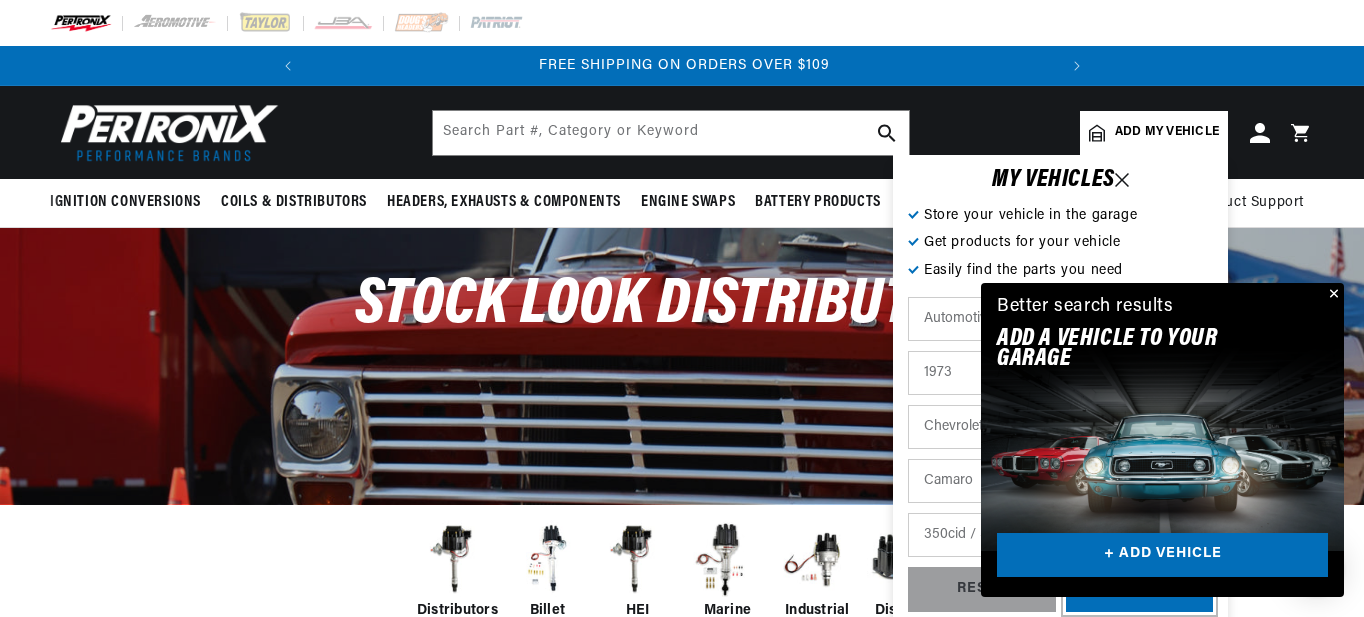 click on "GO!" at bounding box center (1140, 589) 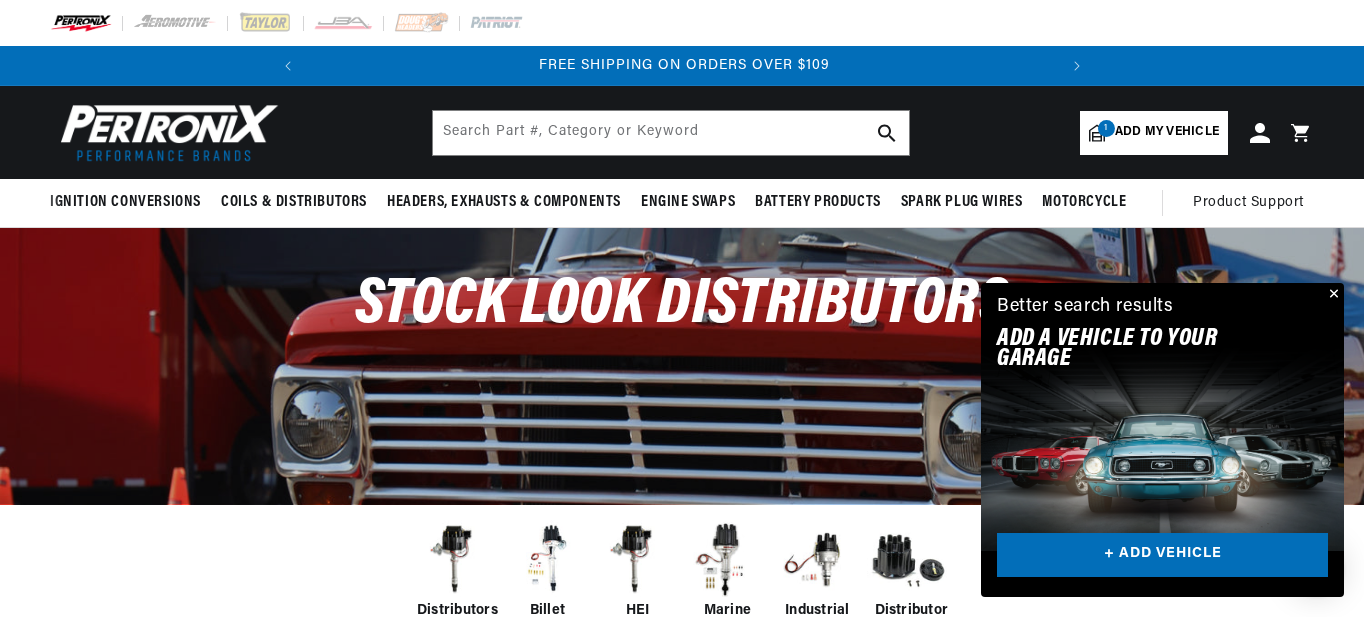 scroll, scrollTop: 0, scrollLeft: 0, axis: both 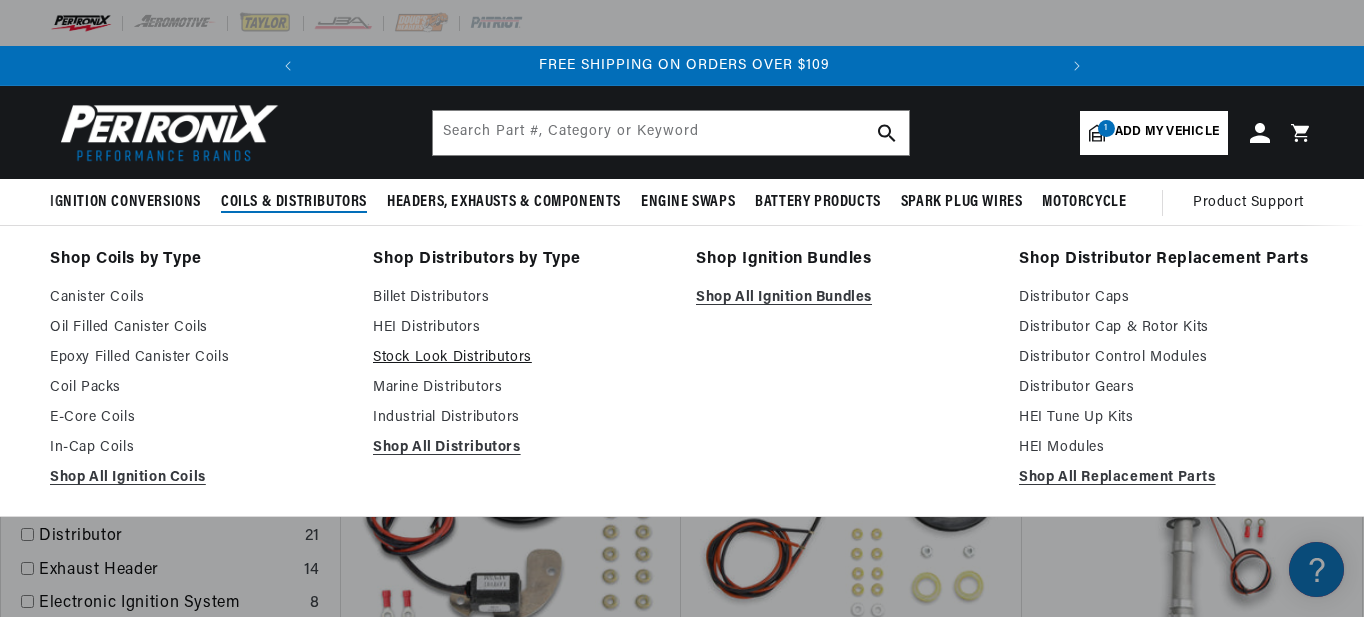 click on "Stock Look Distributors" at bounding box center [520, 358] 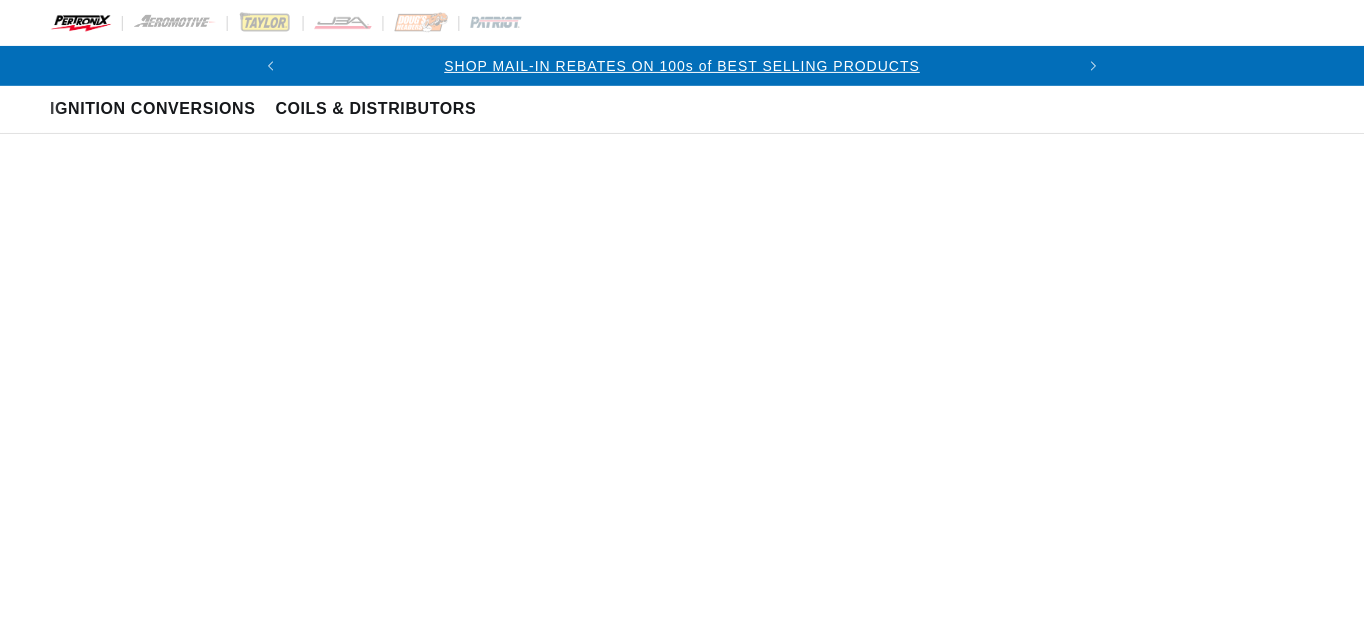 scroll, scrollTop: 0, scrollLeft: 0, axis: both 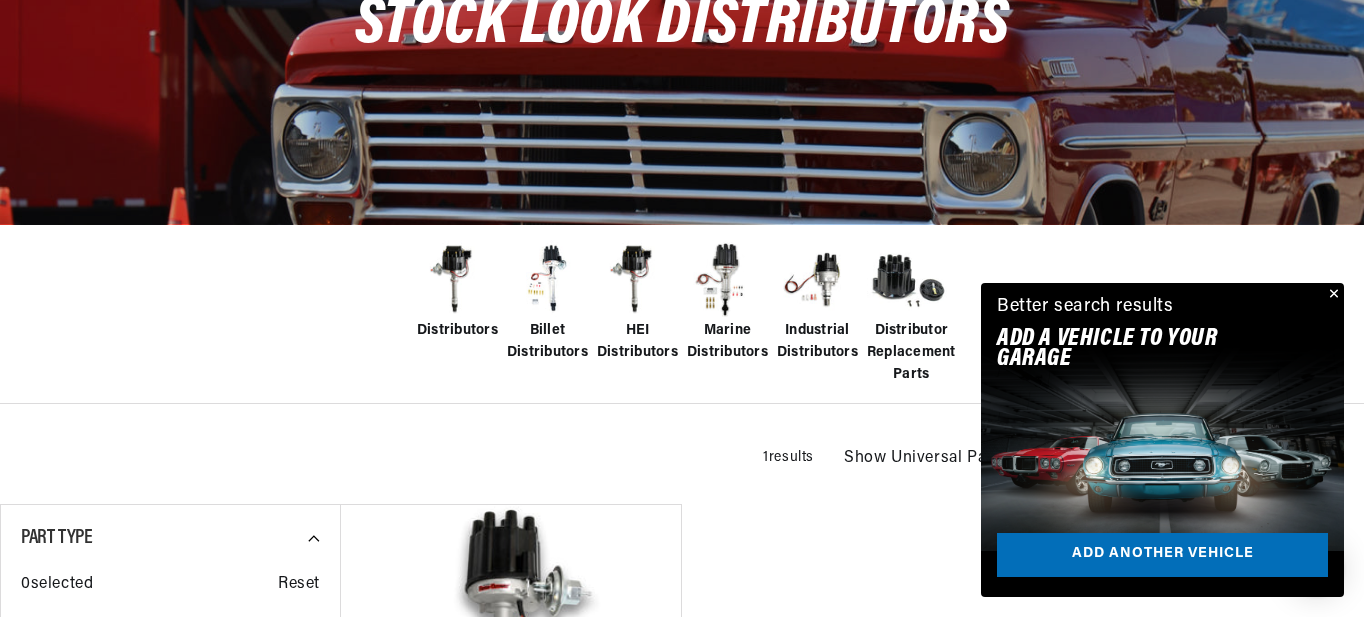 click at bounding box center [1332, 295] 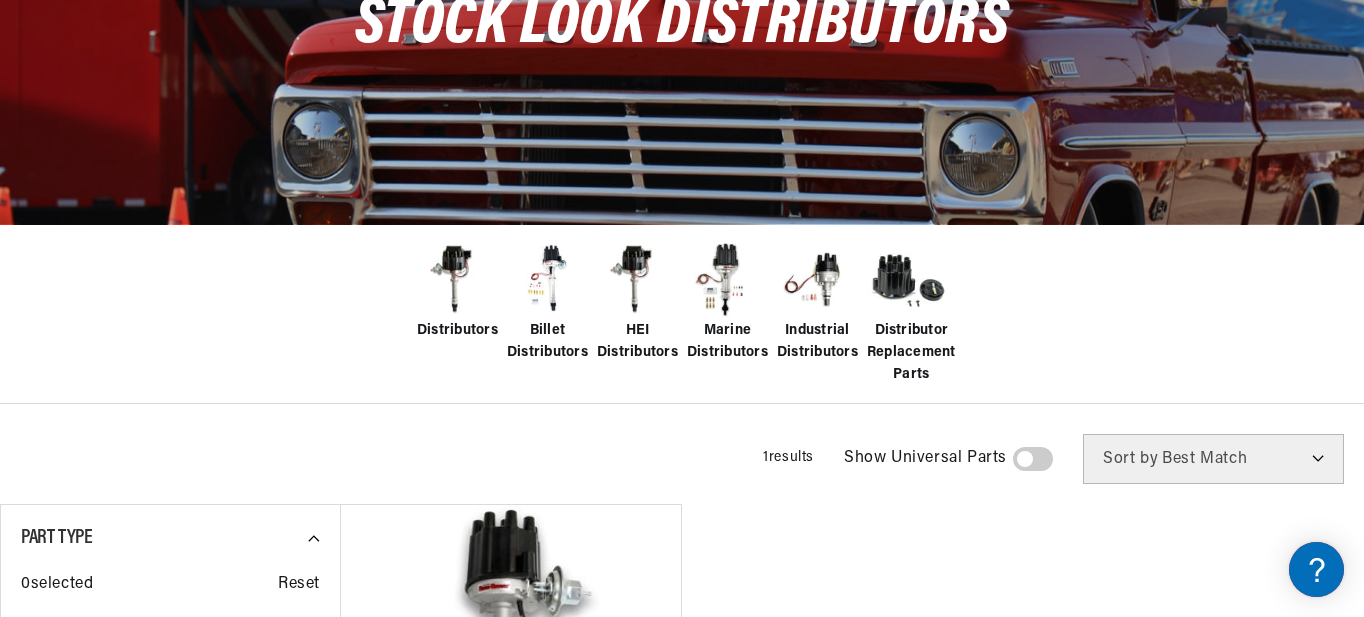 scroll, scrollTop: 0, scrollLeft: 747, axis: horizontal 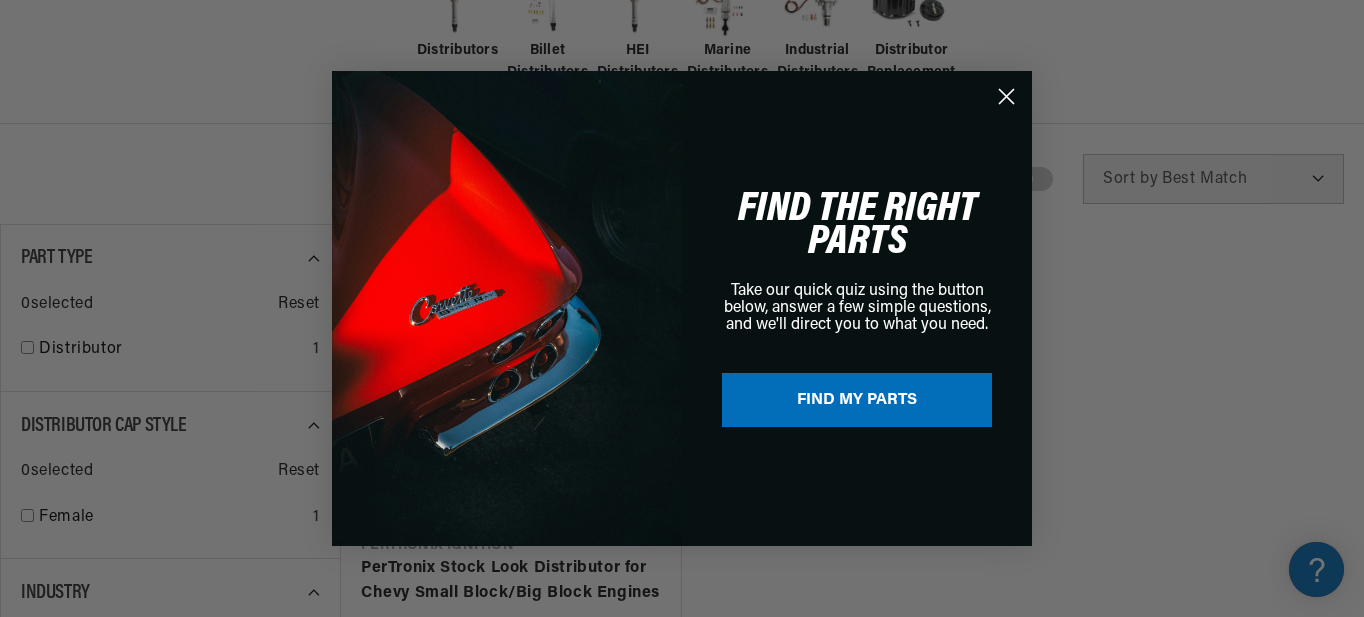 click 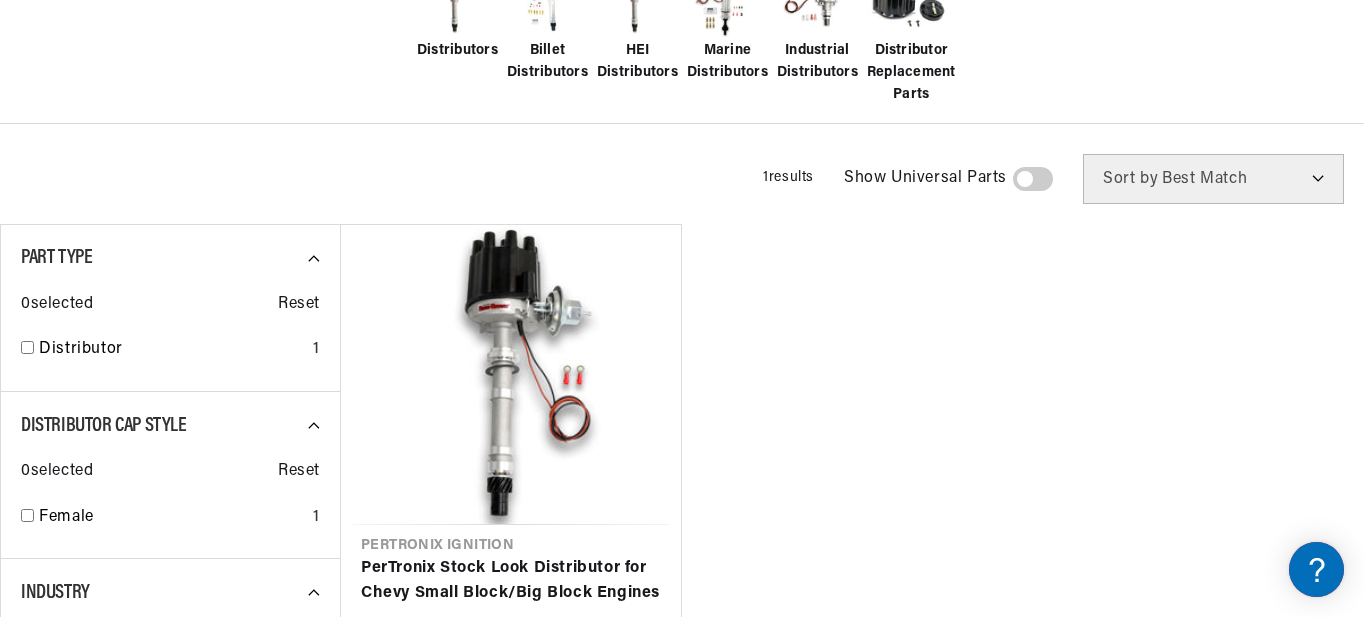 scroll, scrollTop: 0, scrollLeft: 747, axis: horizontal 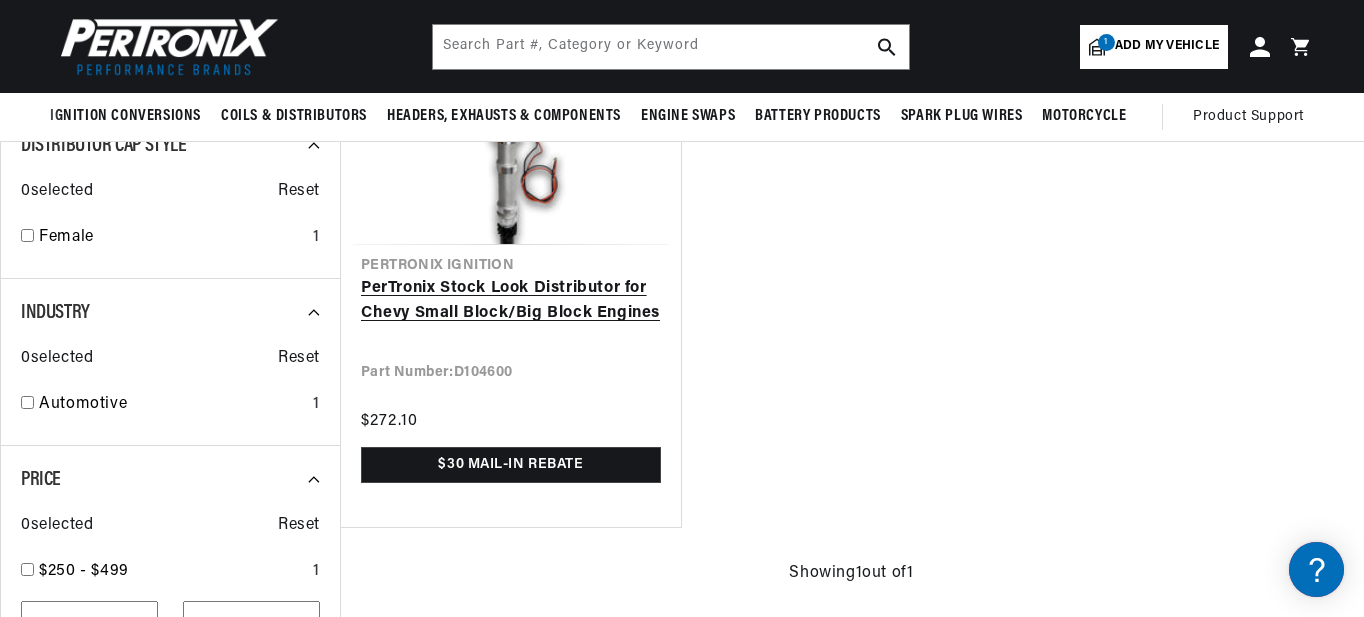 click on "PerTronix Stock Look Distributor for Chevy Small Block/Big Block Engines" at bounding box center (511, 301) 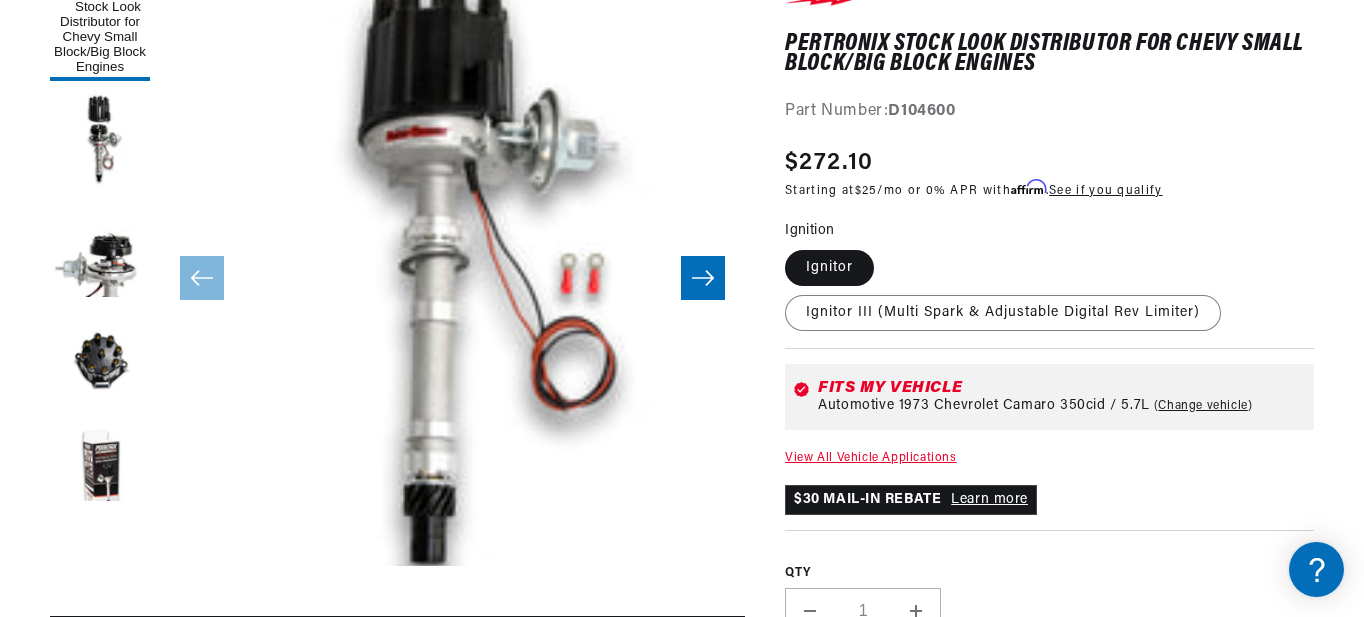 scroll, scrollTop: 320, scrollLeft: 0, axis: vertical 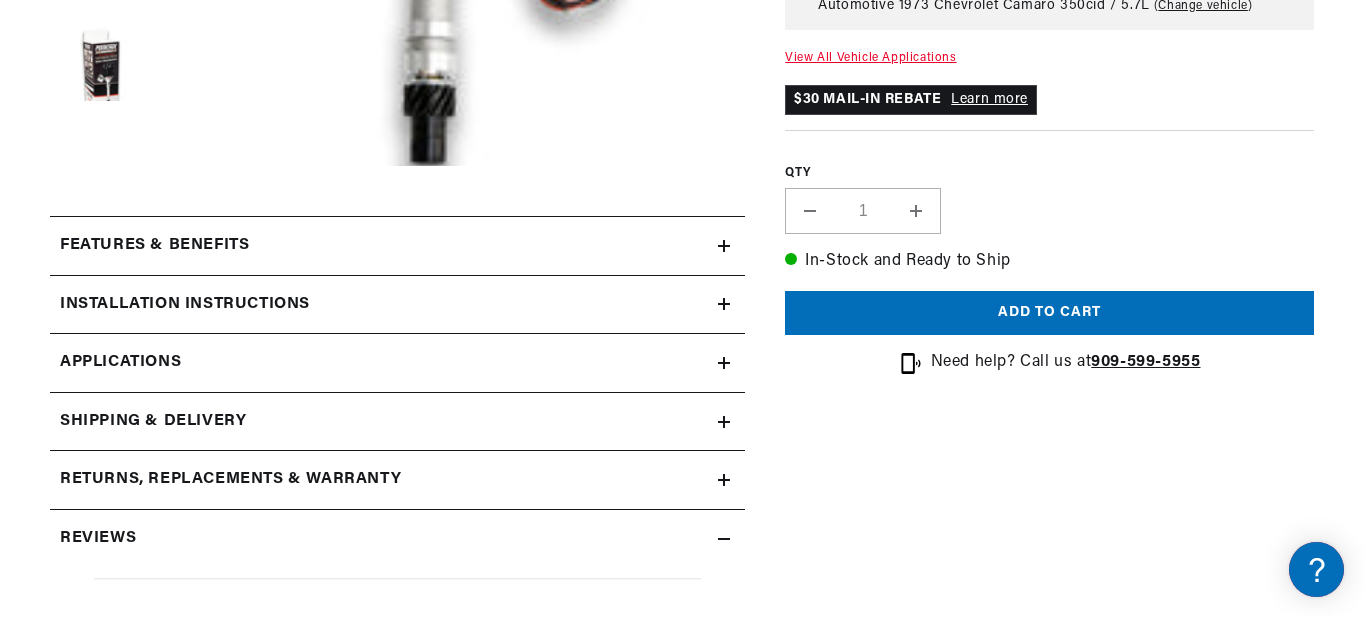 click 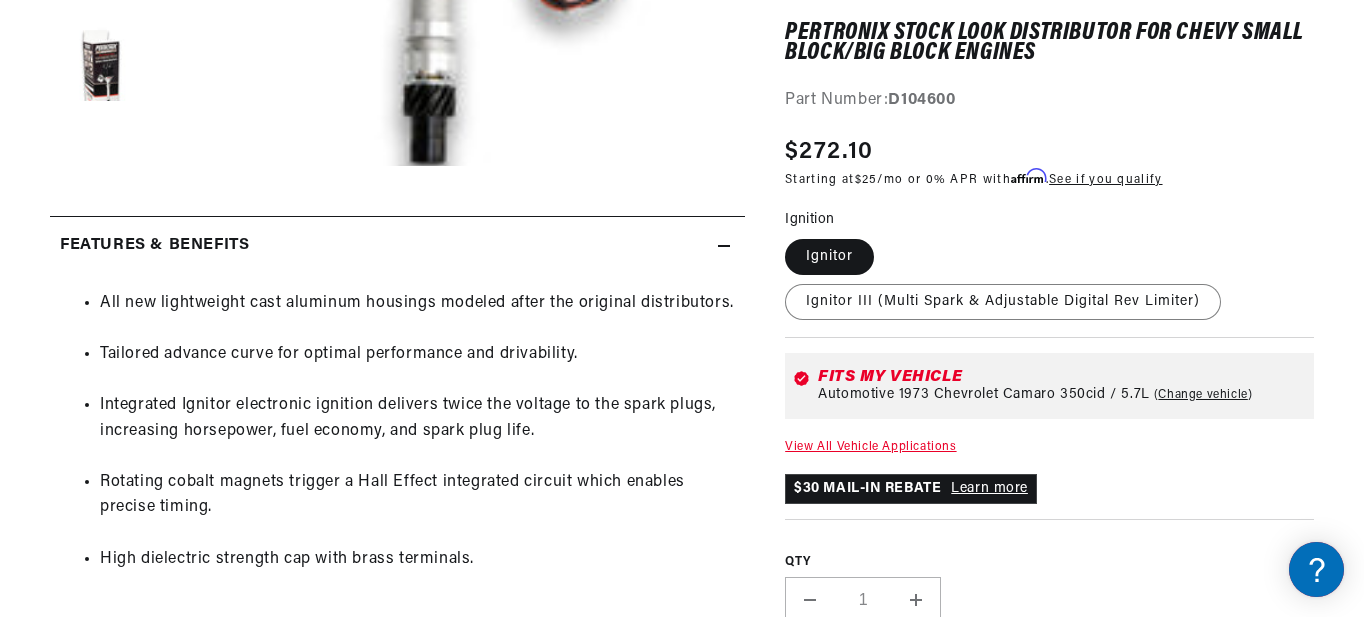 scroll, scrollTop: 0, scrollLeft: 747, axis: horizontal 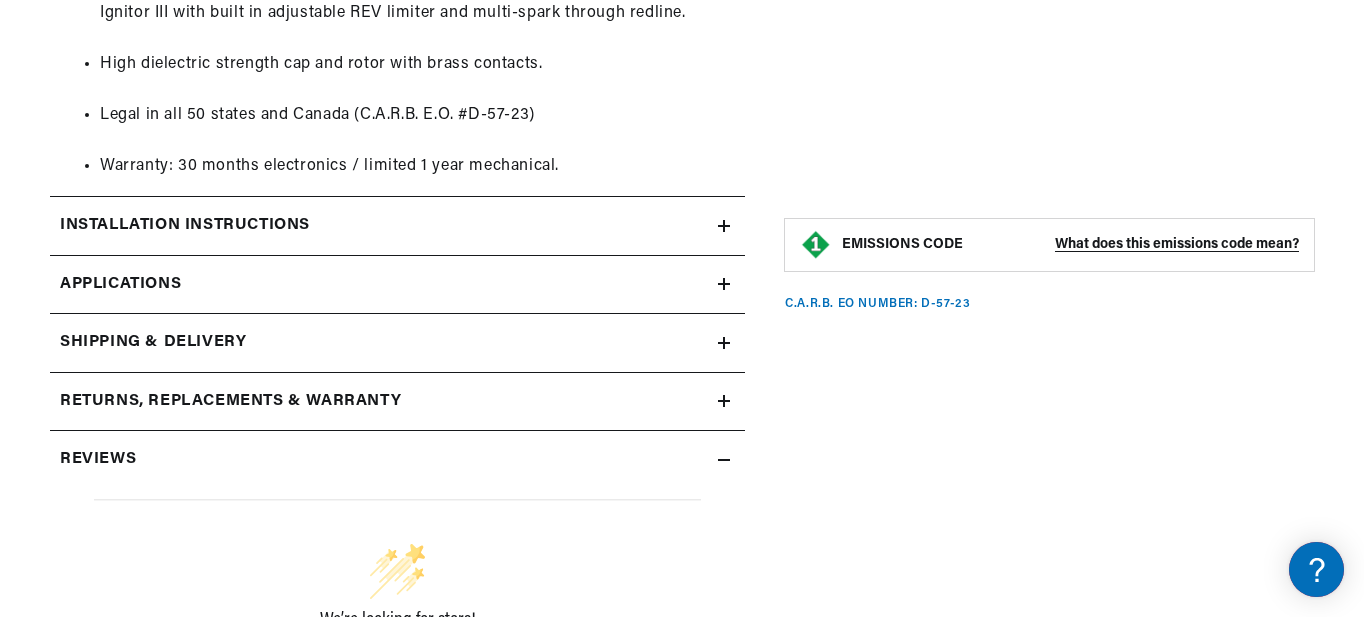 click 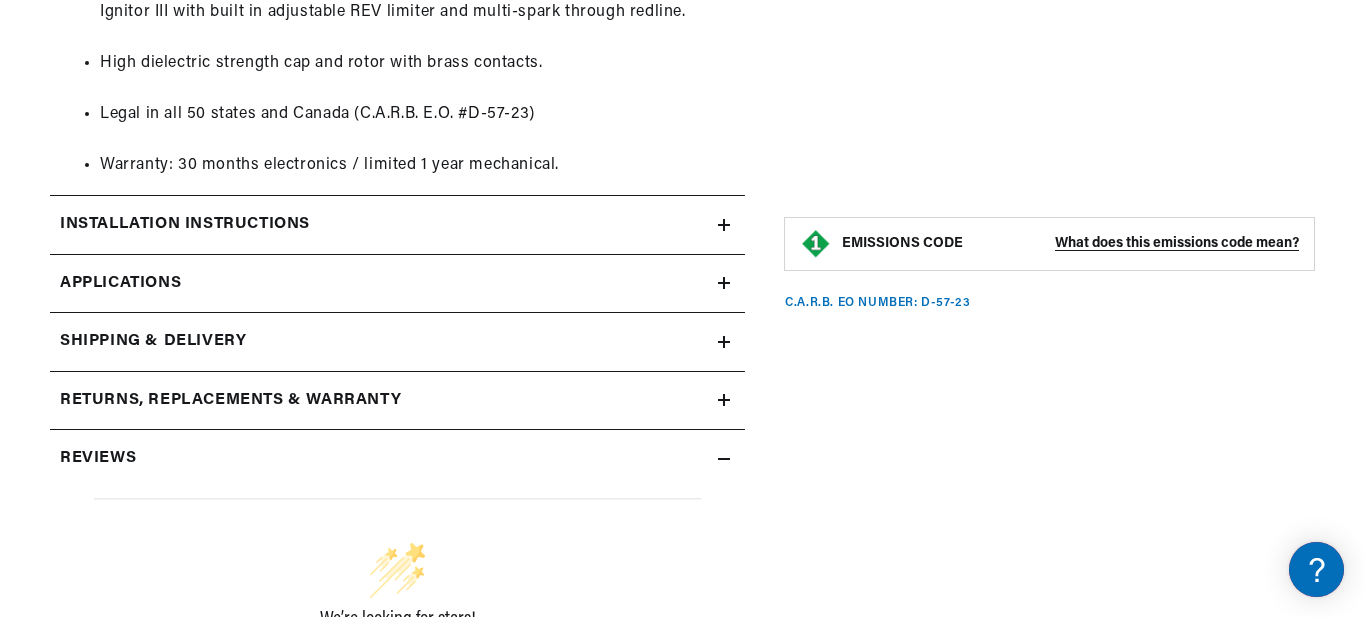 scroll, scrollTop: 3728, scrollLeft: 0, axis: vertical 